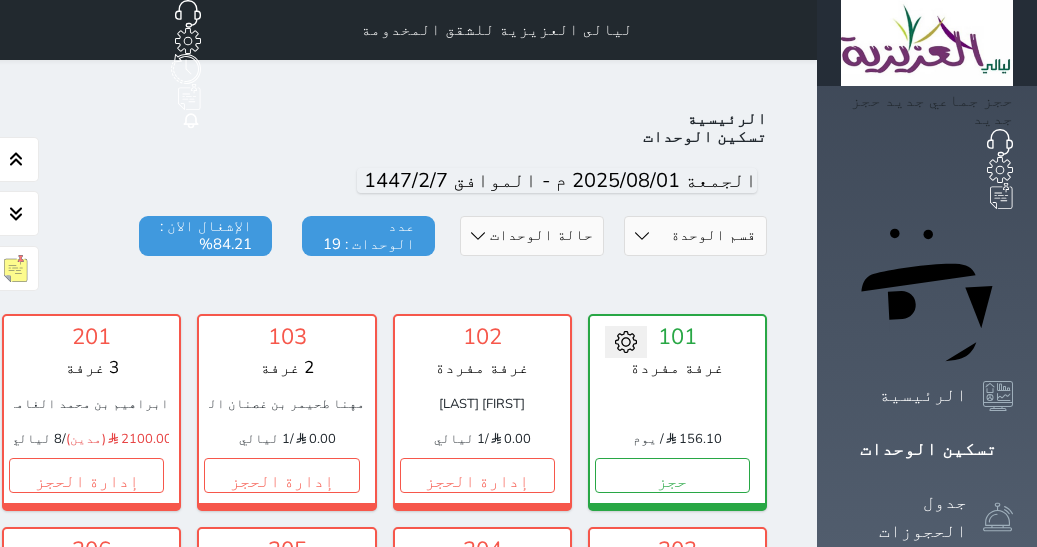 scroll, scrollTop: 0, scrollLeft: 0, axis: both 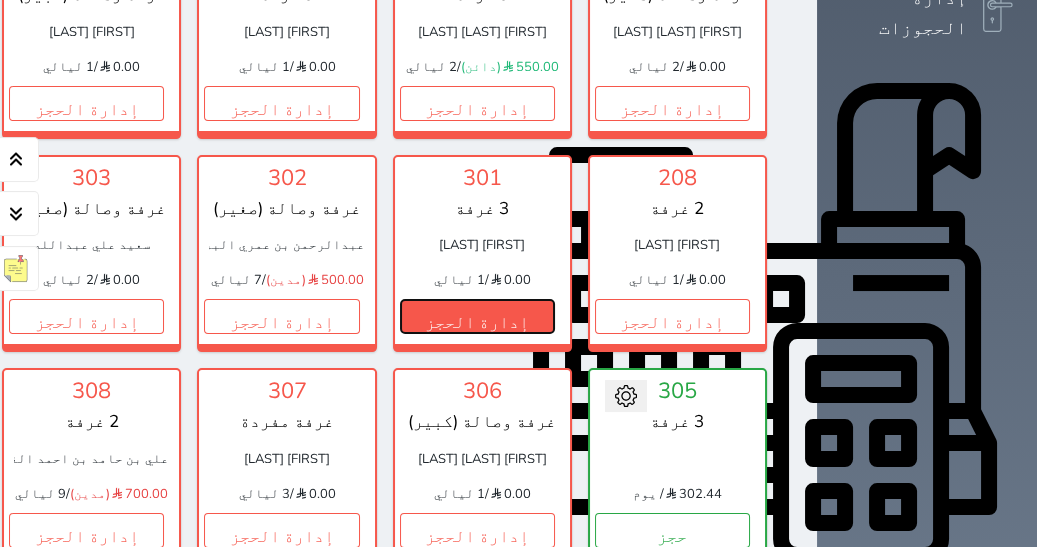 click on "إدارة الحجز" at bounding box center [477, 316] 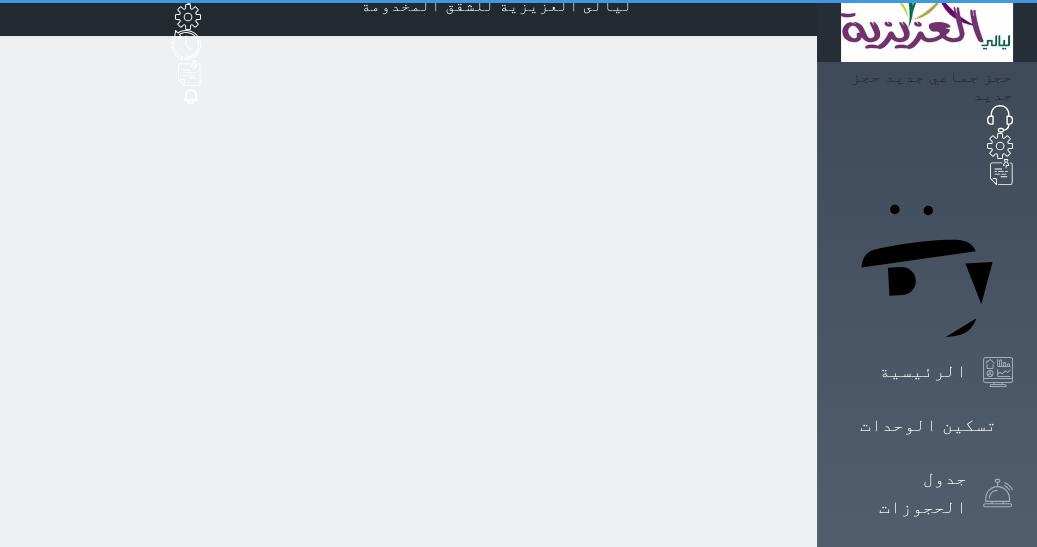 scroll, scrollTop: 0, scrollLeft: 0, axis: both 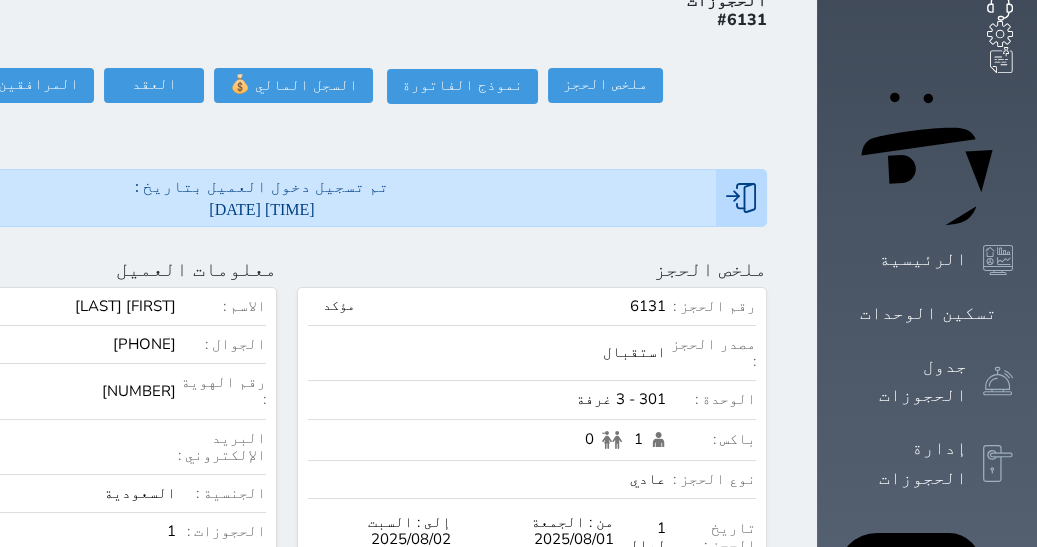 click at bounding box center (-176, 269) 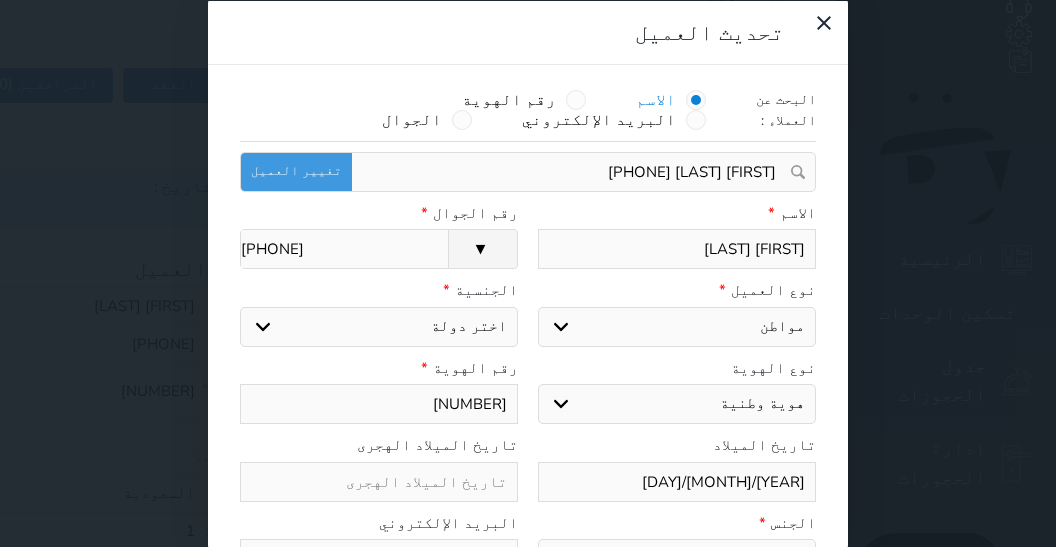 select on "113" 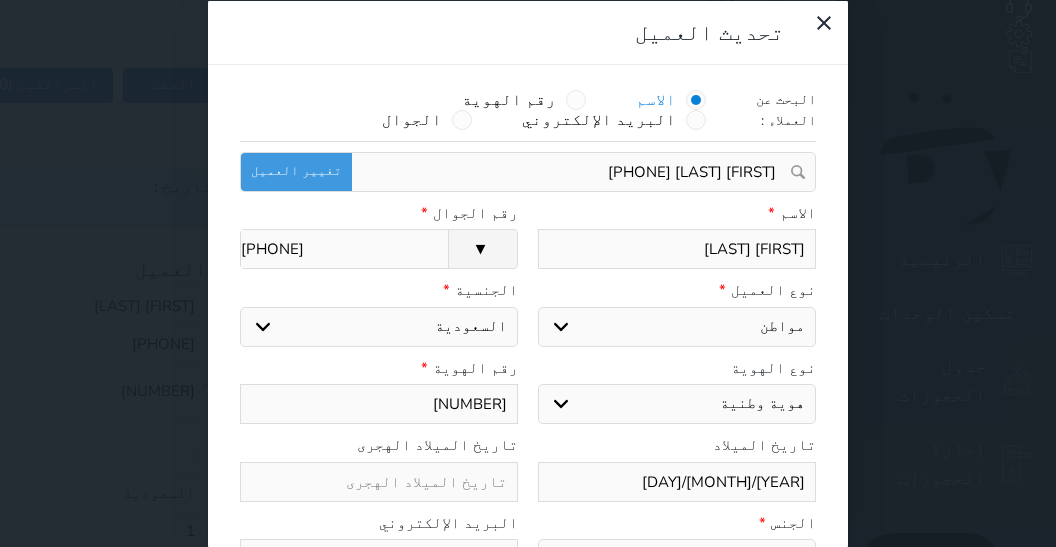 click on "[NUMBER]" at bounding box center (379, 404) 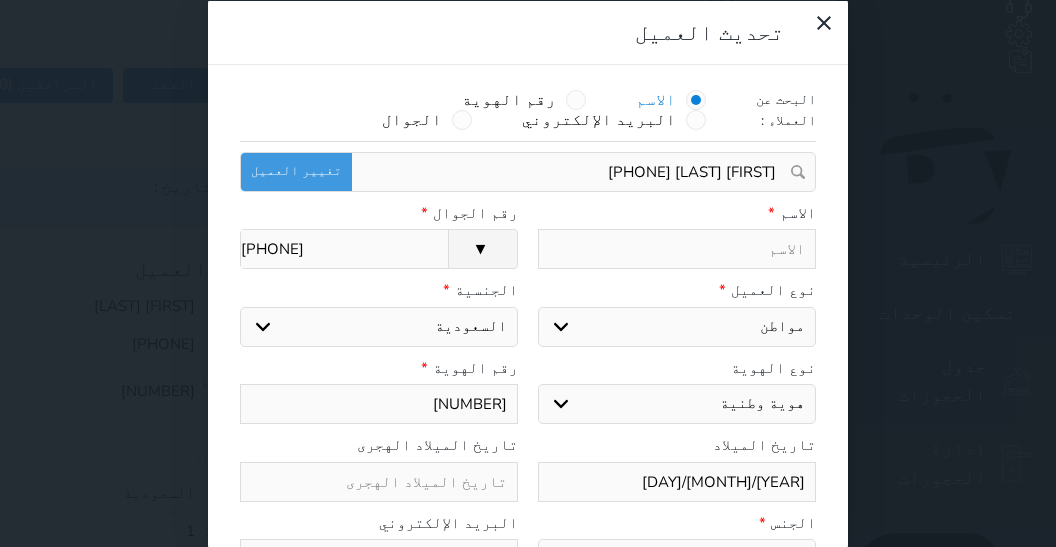 click at bounding box center (677, 249) 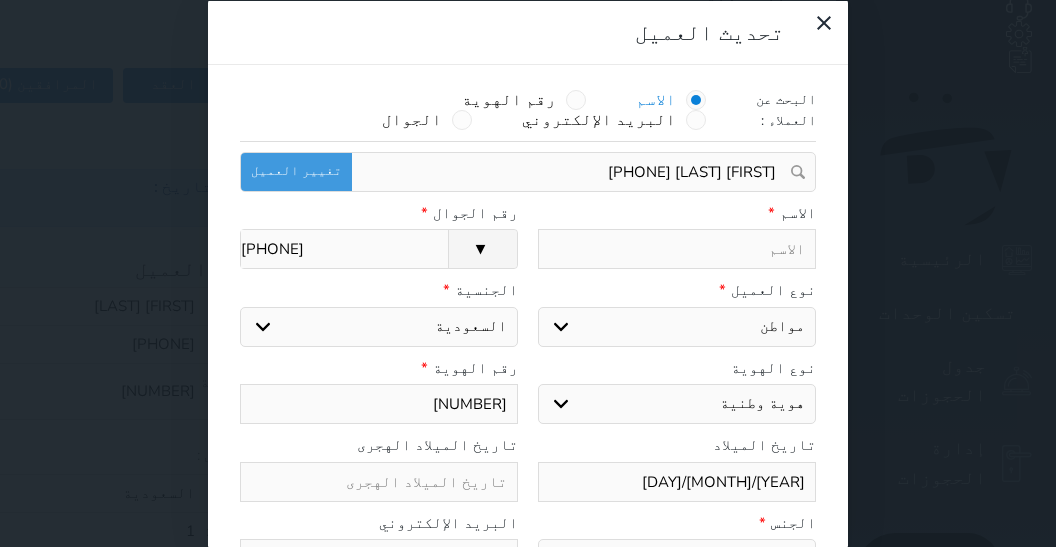 paste on "[FIRST] [LAST] [LAST]" 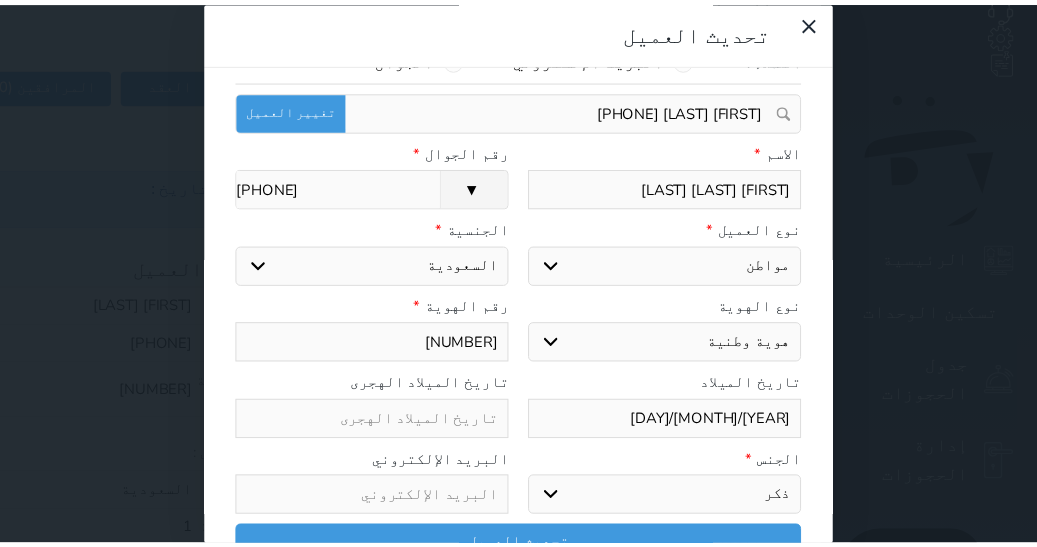 scroll, scrollTop: 65, scrollLeft: 0, axis: vertical 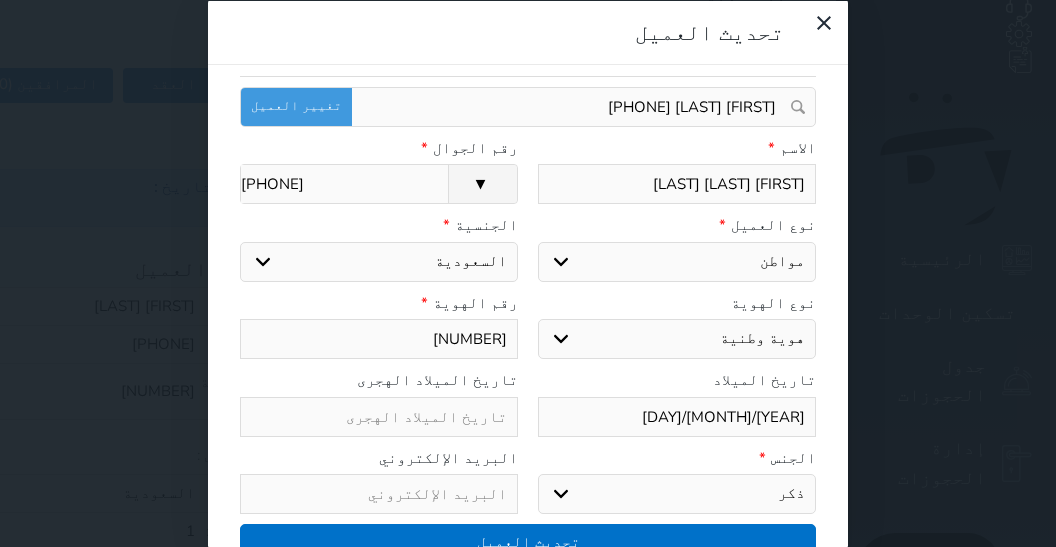 type on "[FIRST] [LAST] [LAST]" 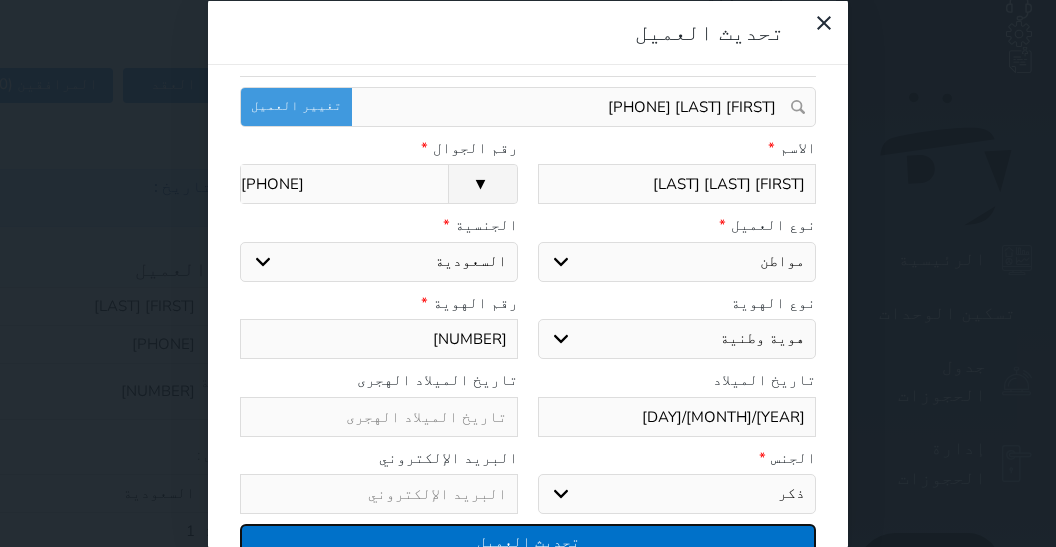 click on "تحديث العميل" at bounding box center (528, 541) 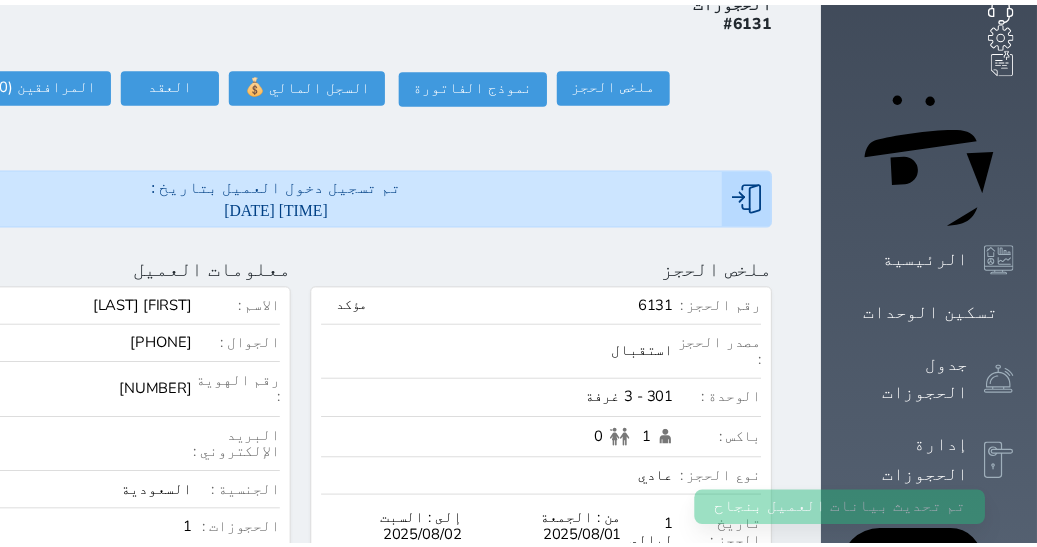 scroll, scrollTop: 0, scrollLeft: 0, axis: both 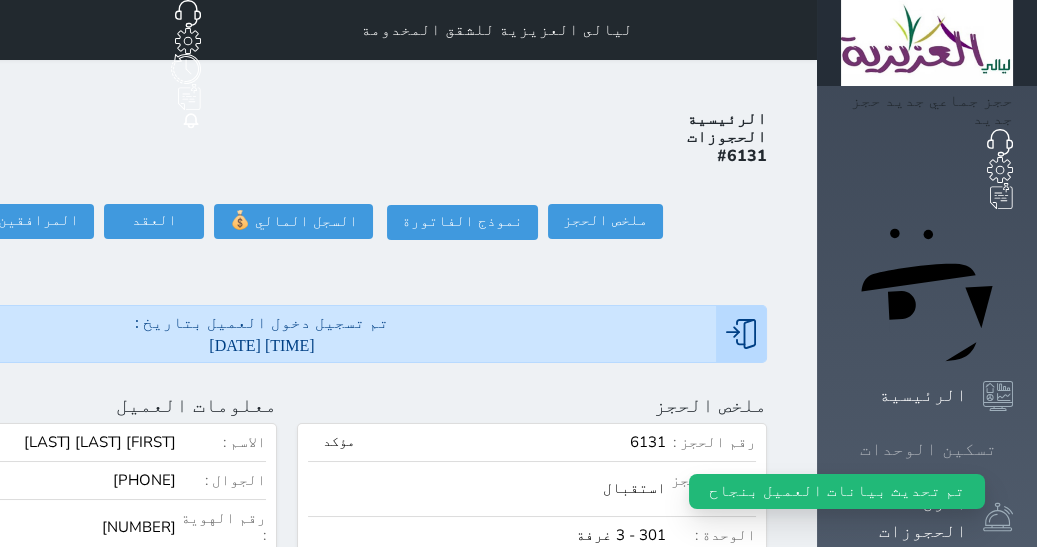 click 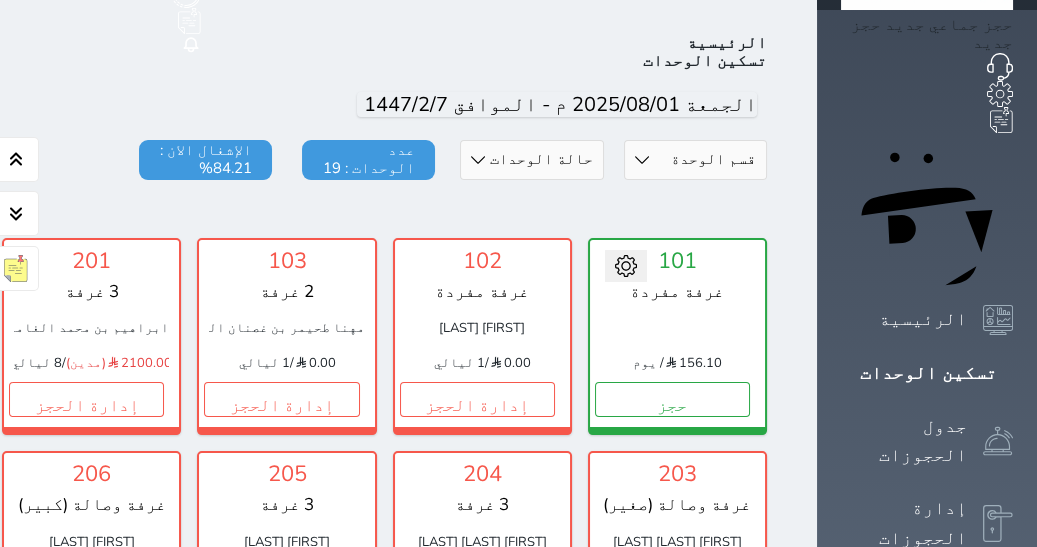 scroll, scrollTop: 77, scrollLeft: 0, axis: vertical 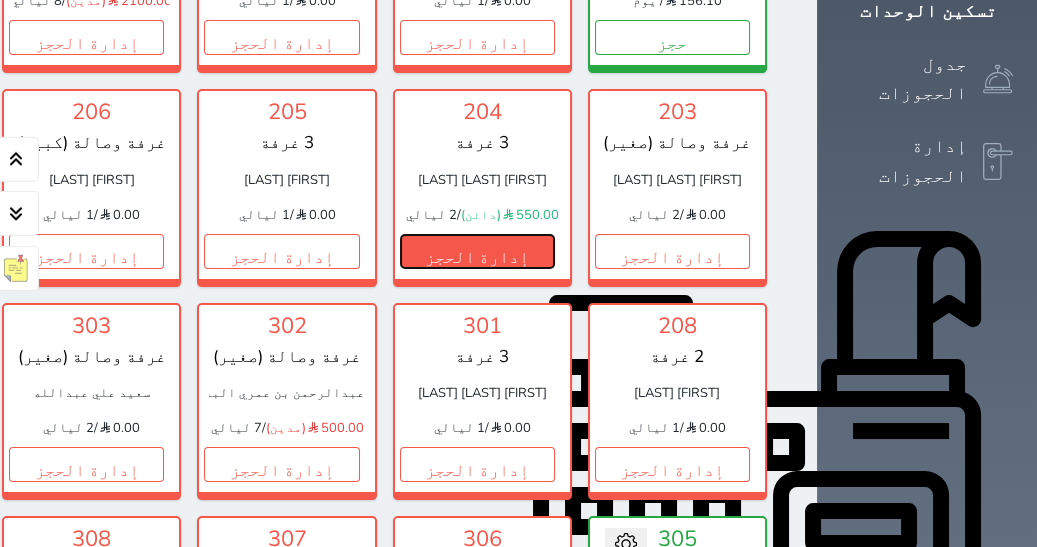 click on "إدارة الحجز" at bounding box center [477, 251] 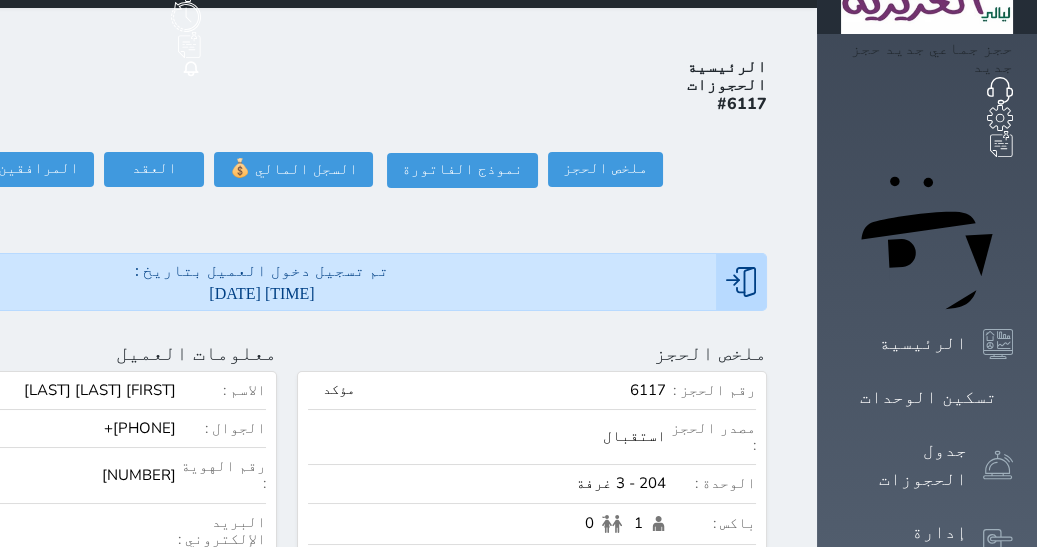 scroll, scrollTop: 0, scrollLeft: 0, axis: both 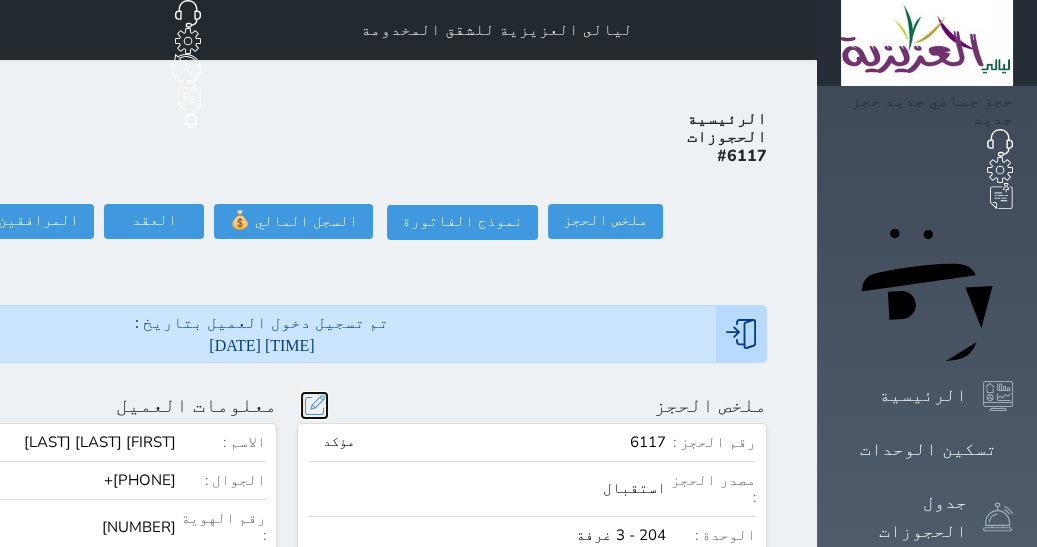 click at bounding box center [314, 405] 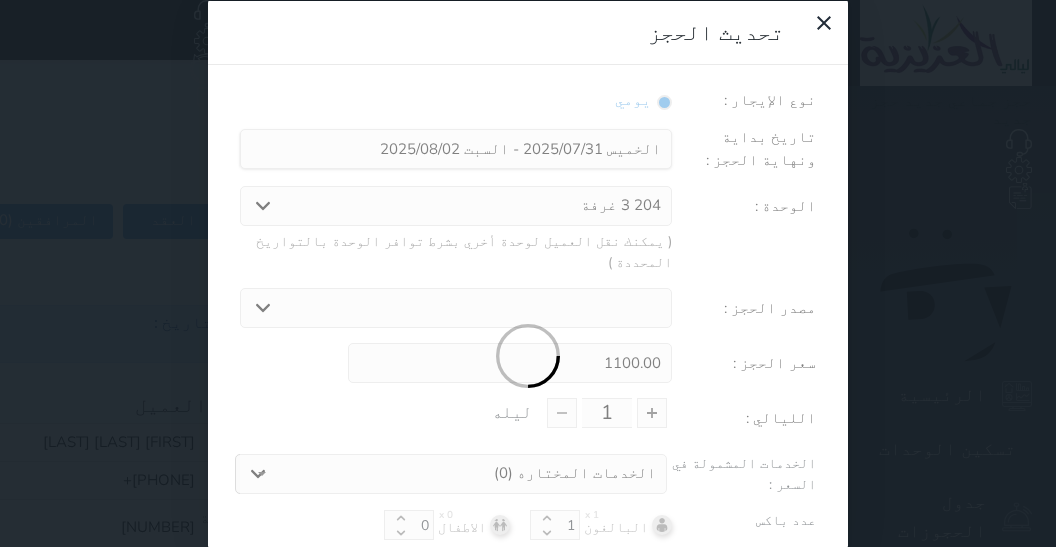 type on "2" 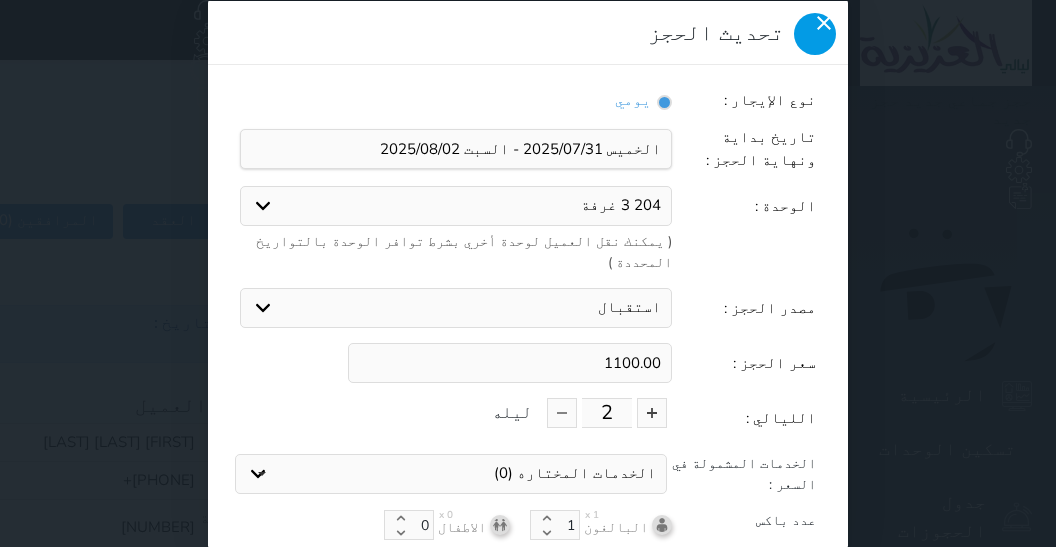 click 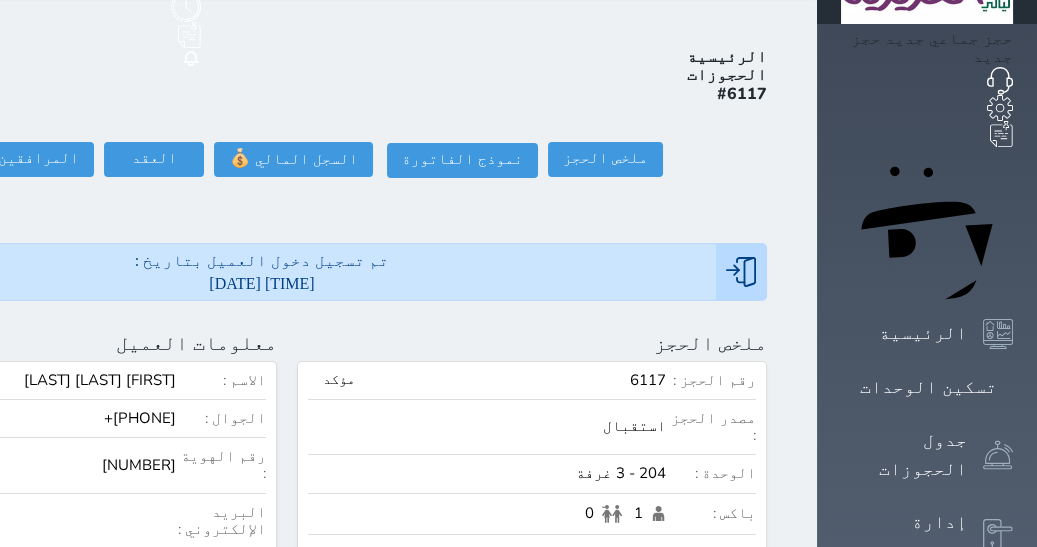 scroll, scrollTop: 55, scrollLeft: 0, axis: vertical 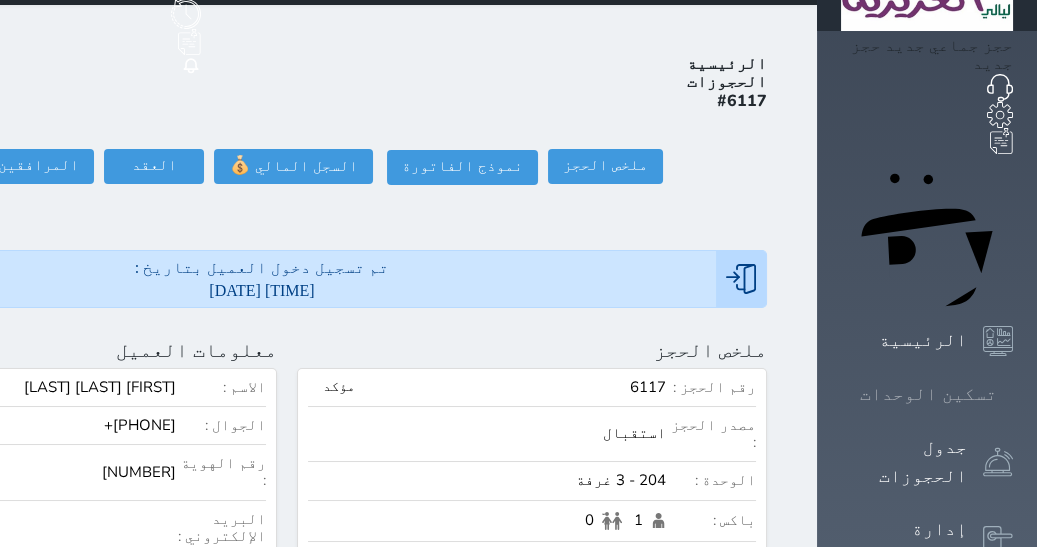click 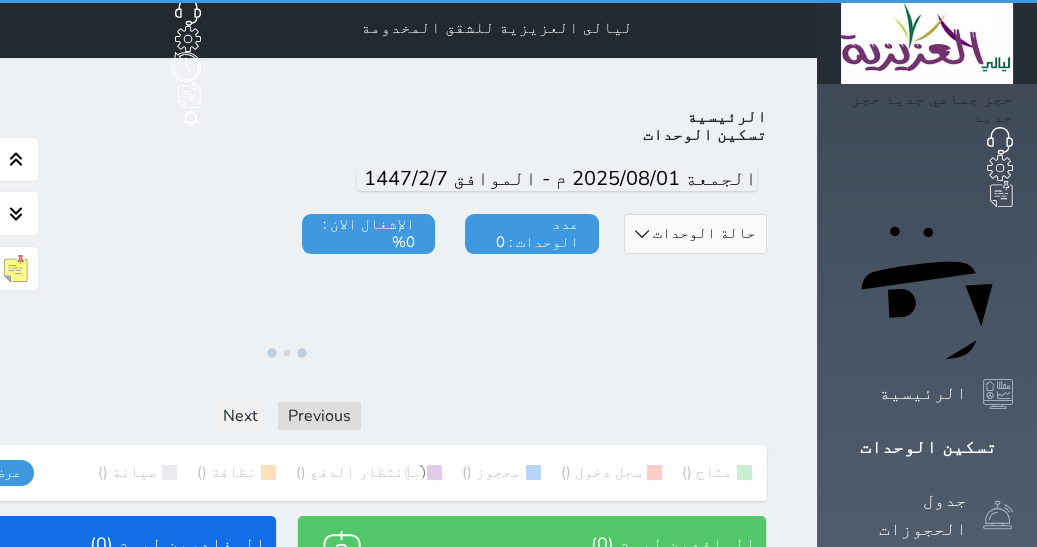 scroll, scrollTop: 0, scrollLeft: 0, axis: both 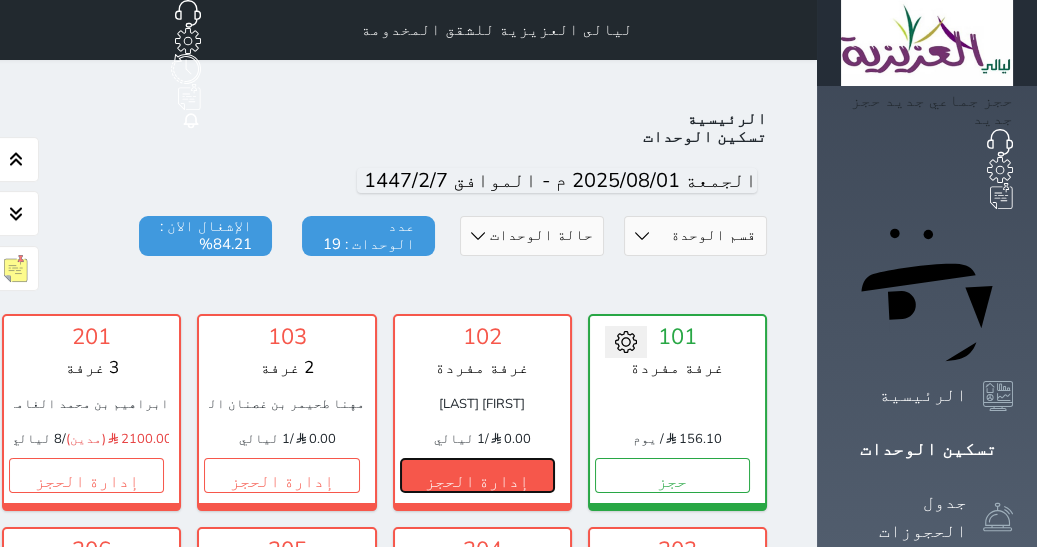 click on "إدارة الحجز" at bounding box center [477, 475] 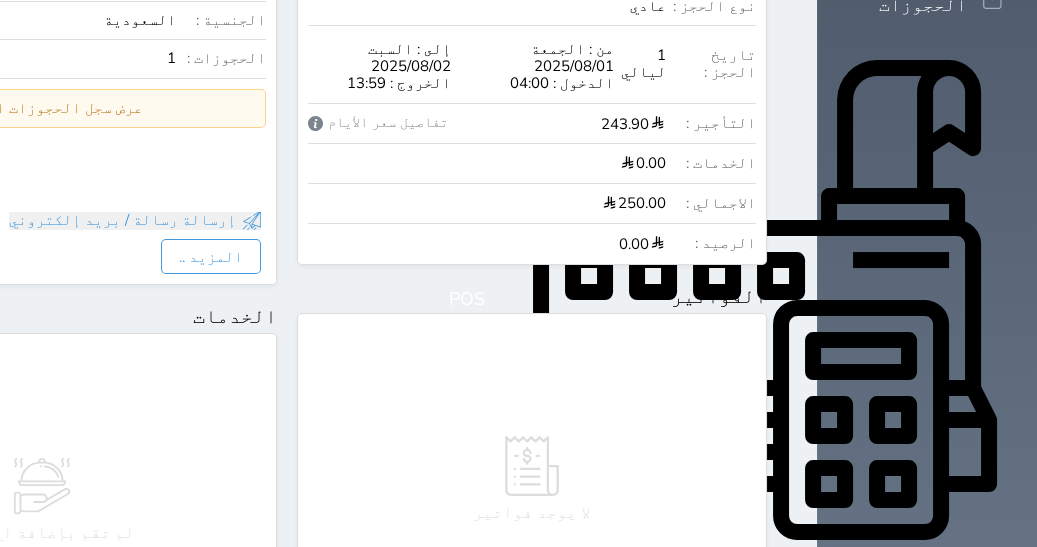 scroll, scrollTop: 442, scrollLeft: 0, axis: vertical 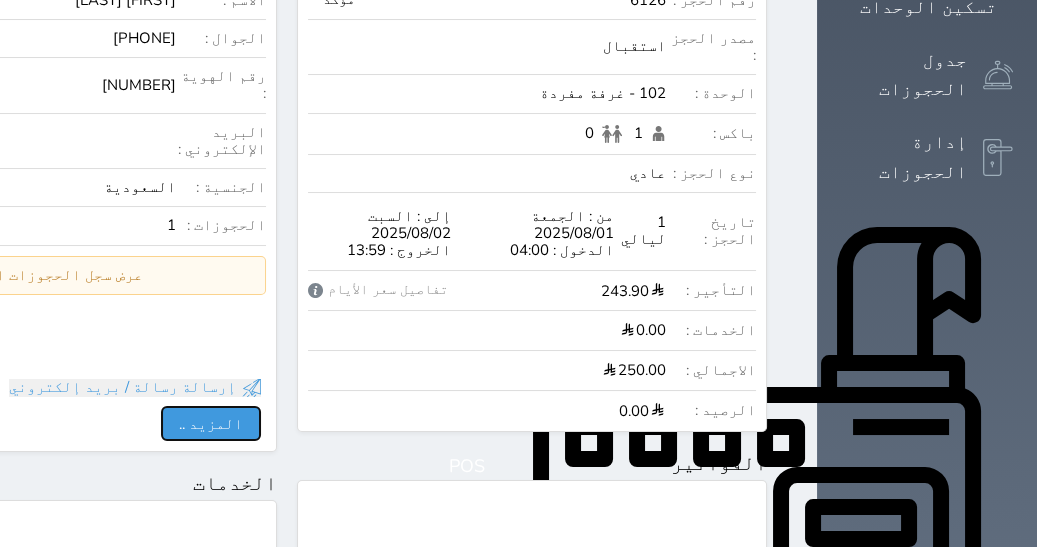 click on "المزيد .." at bounding box center (211, 423) 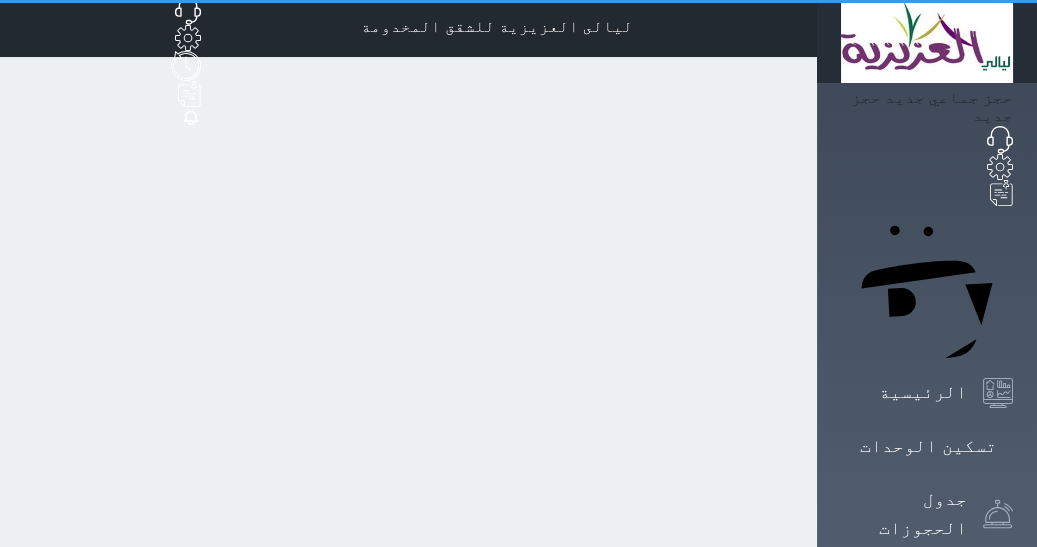 scroll, scrollTop: 0, scrollLeft: 0, axis: both 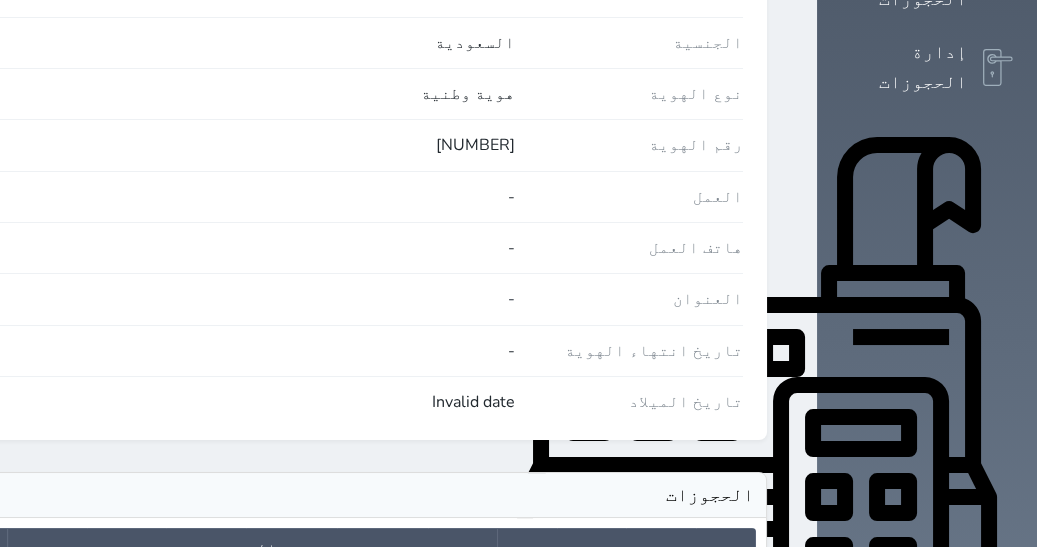 click on "[NUMBER]" at bounding box center [173, 145] 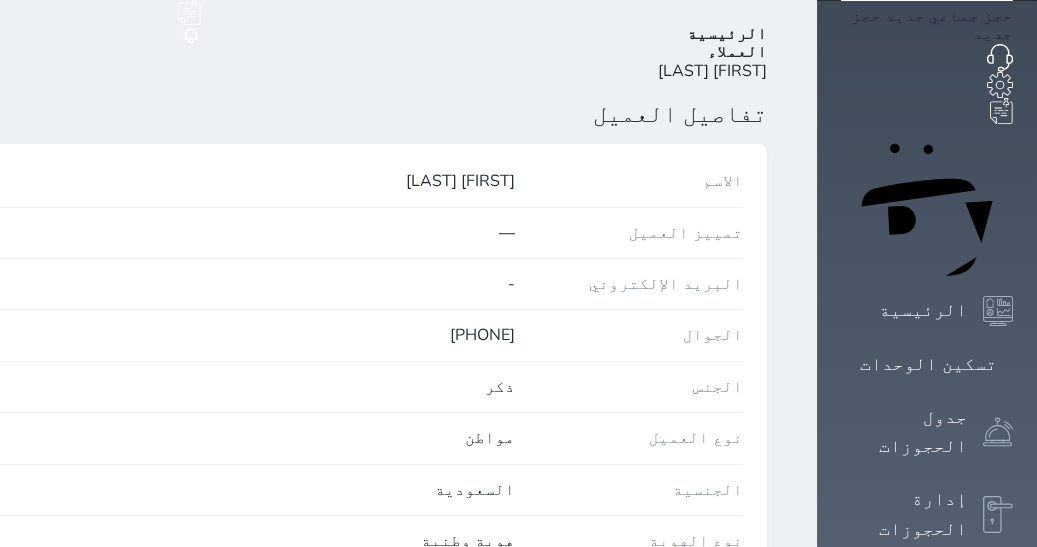 scroll, scrollTop: 0, scrollLeft: 0, axis: both 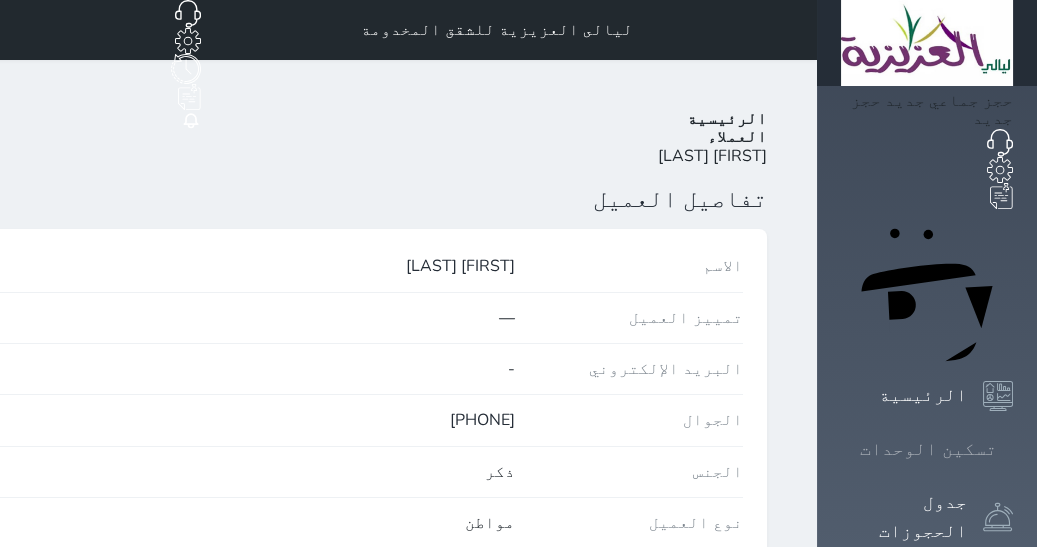 click on "تسكين الوحدات" at bounding box center (928, 449) 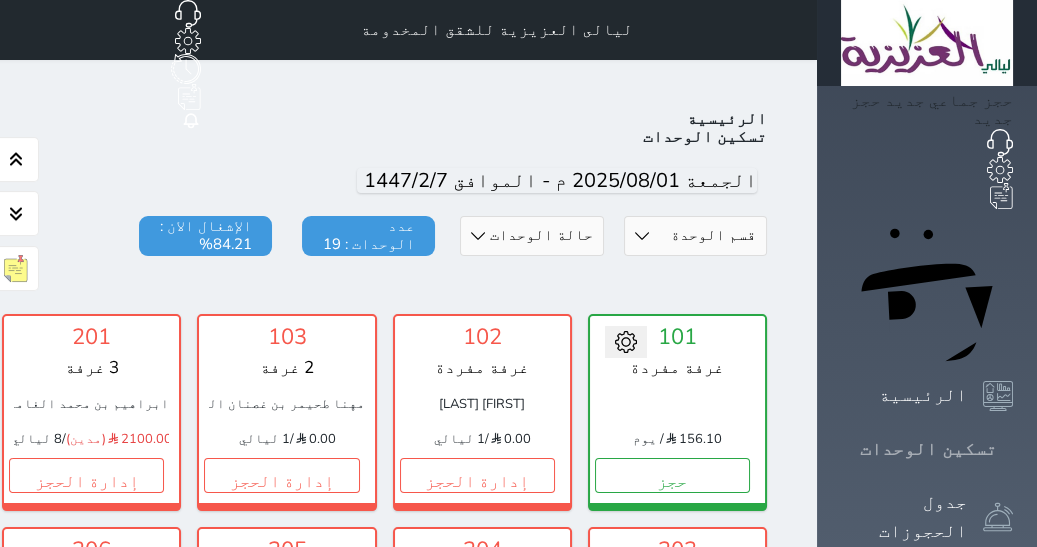 click 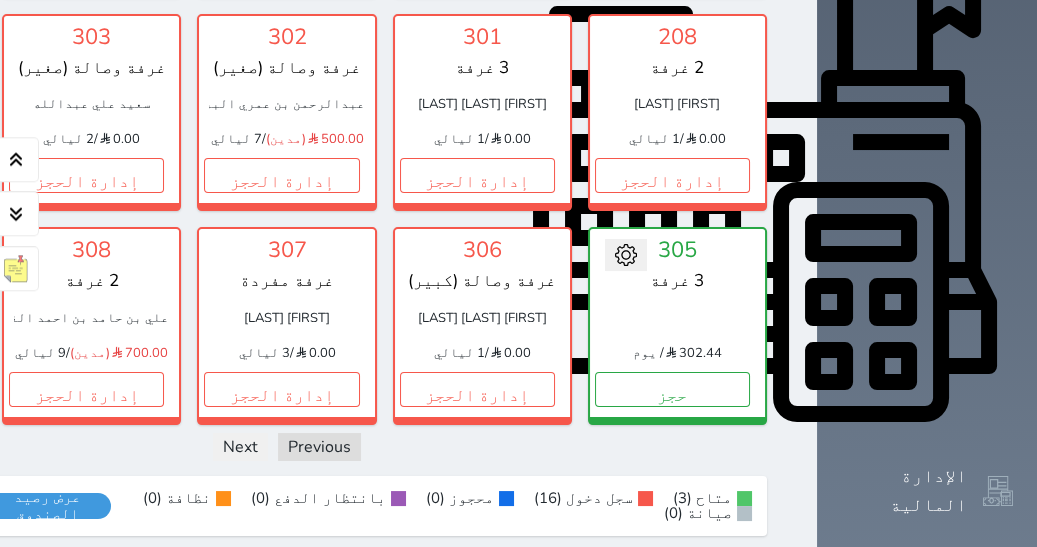 scroll, scrollTop: 789, scrollLeft: 0, axis: vertical 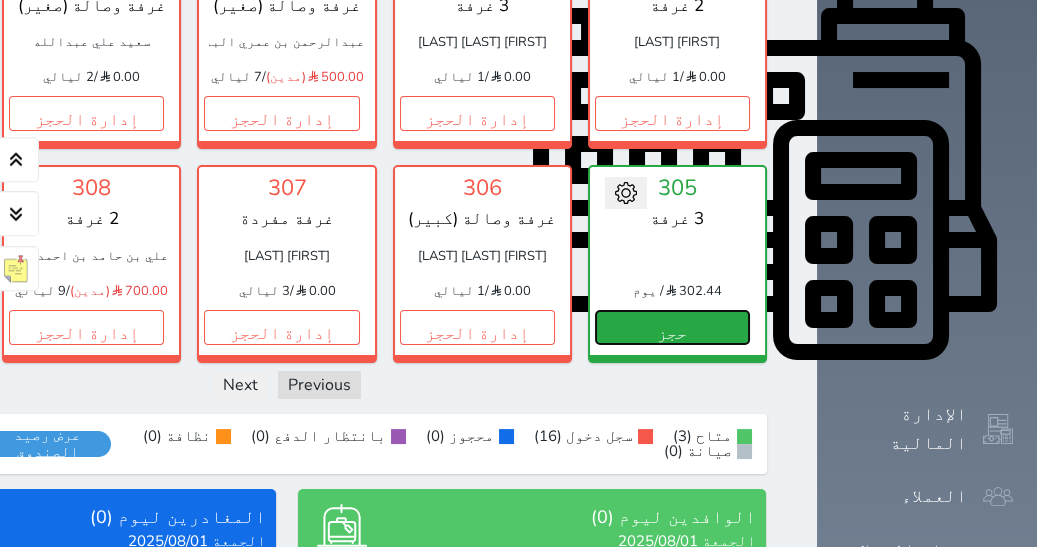 click on "حجز" at bounding box center [672, 327] 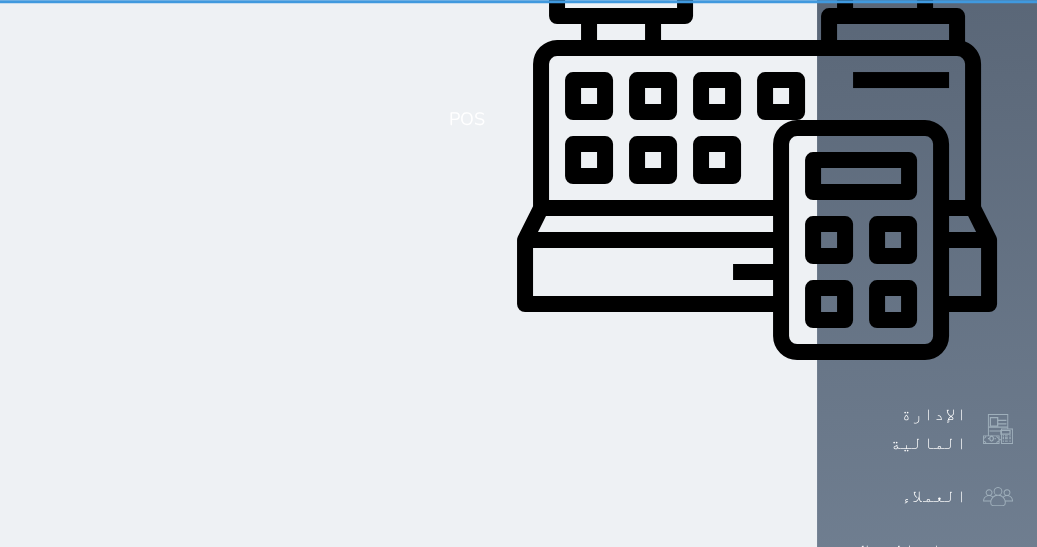 scroll, scrollTop: 696, scrollLeft: 0, axis: vertical 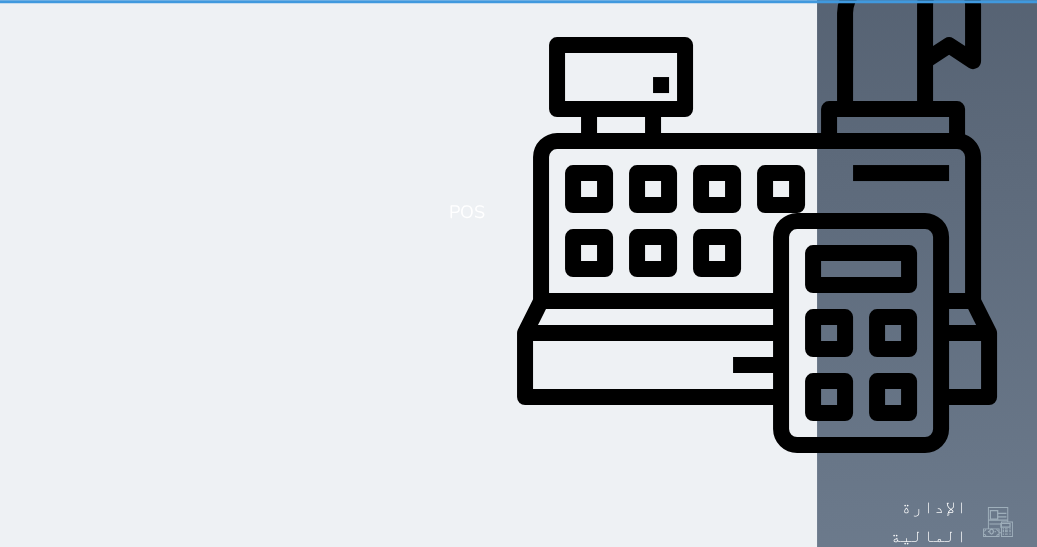 select on "1" 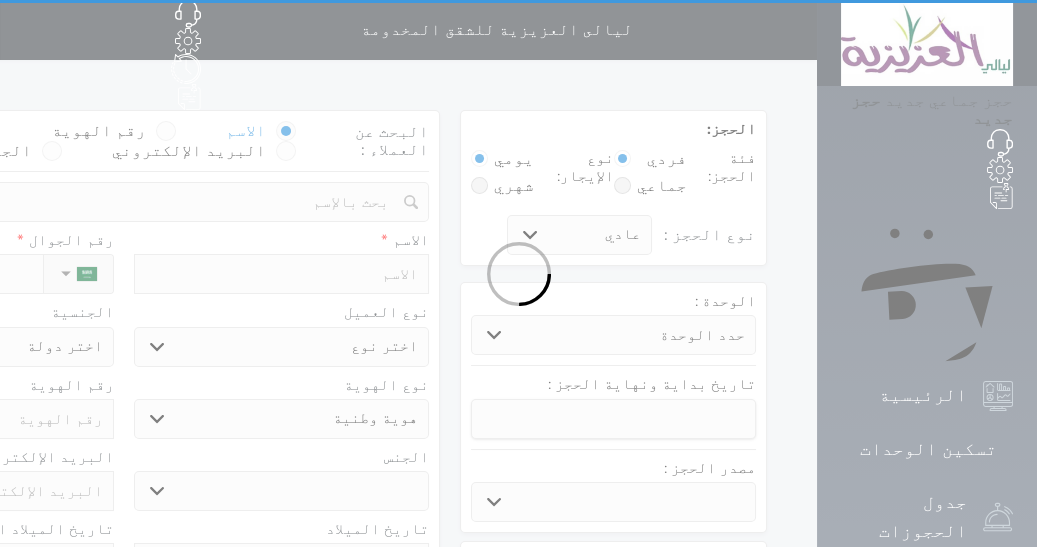 select 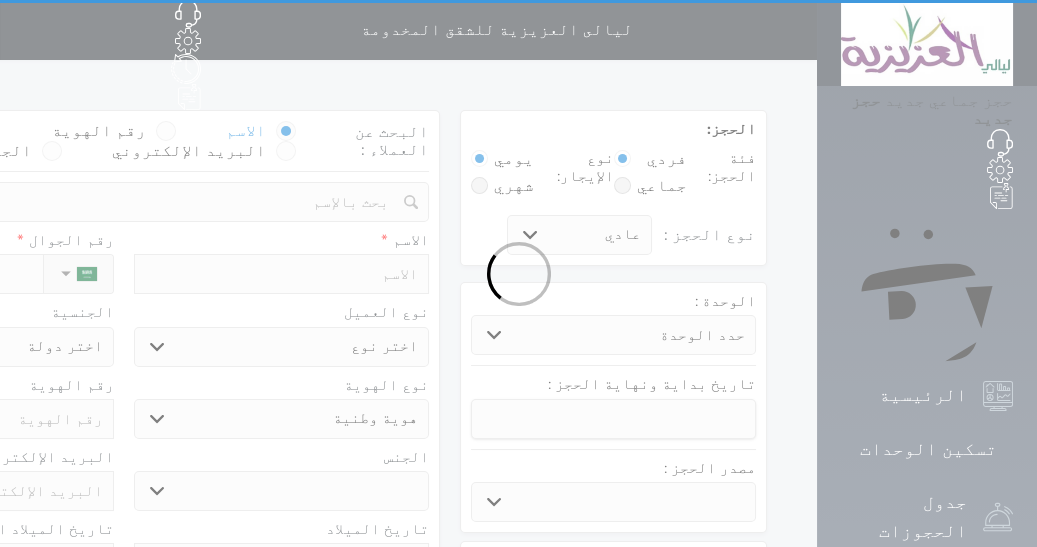 select 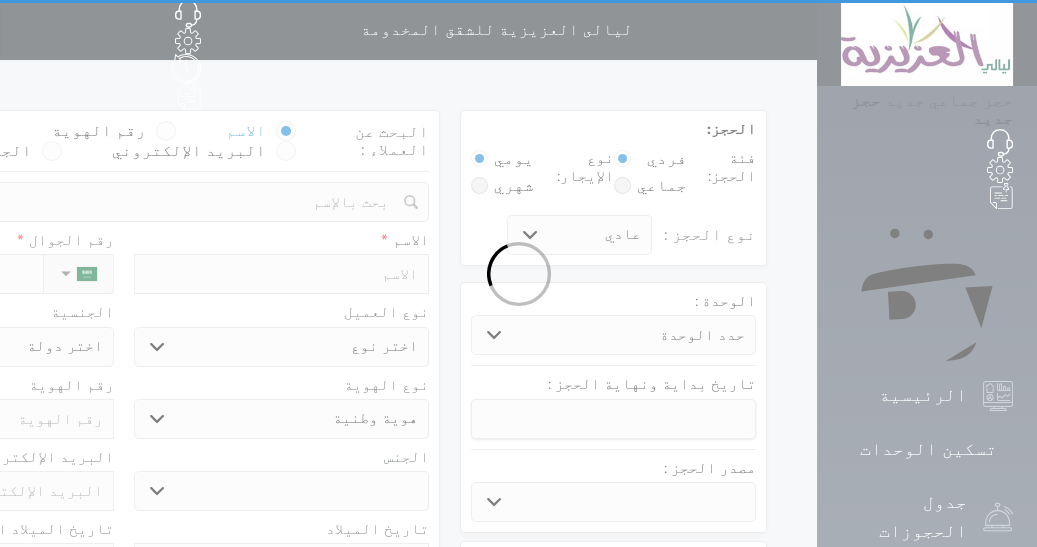 select 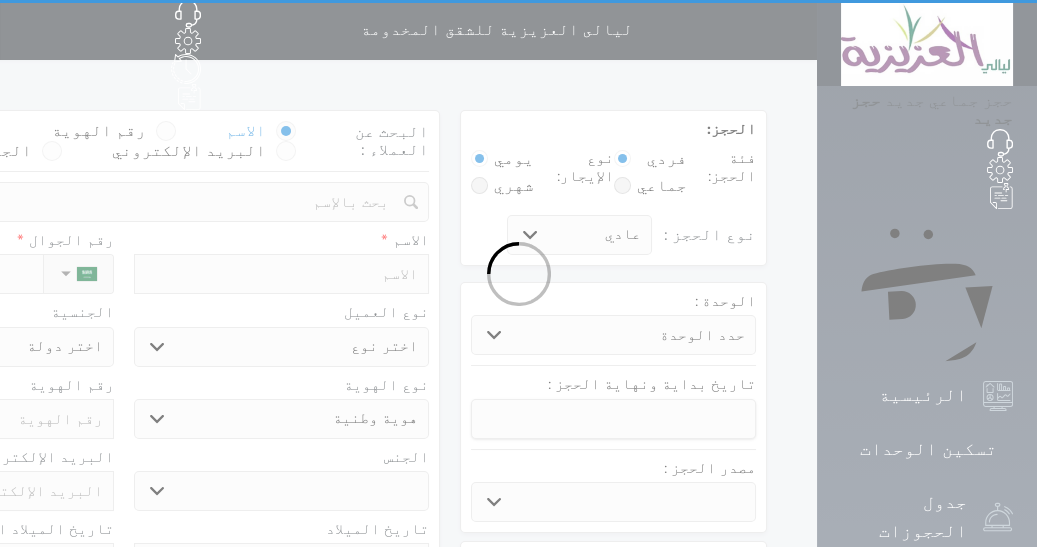 select 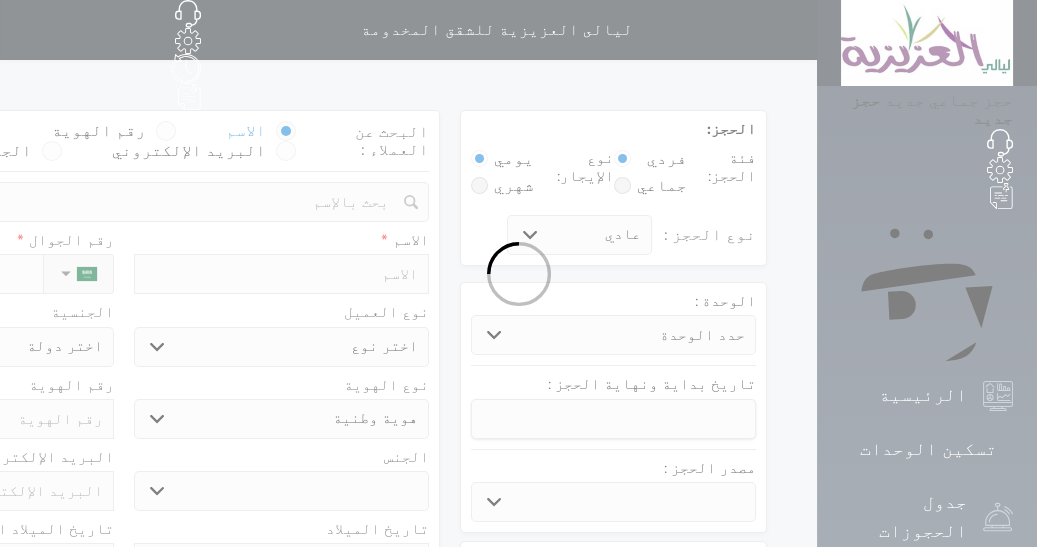 select 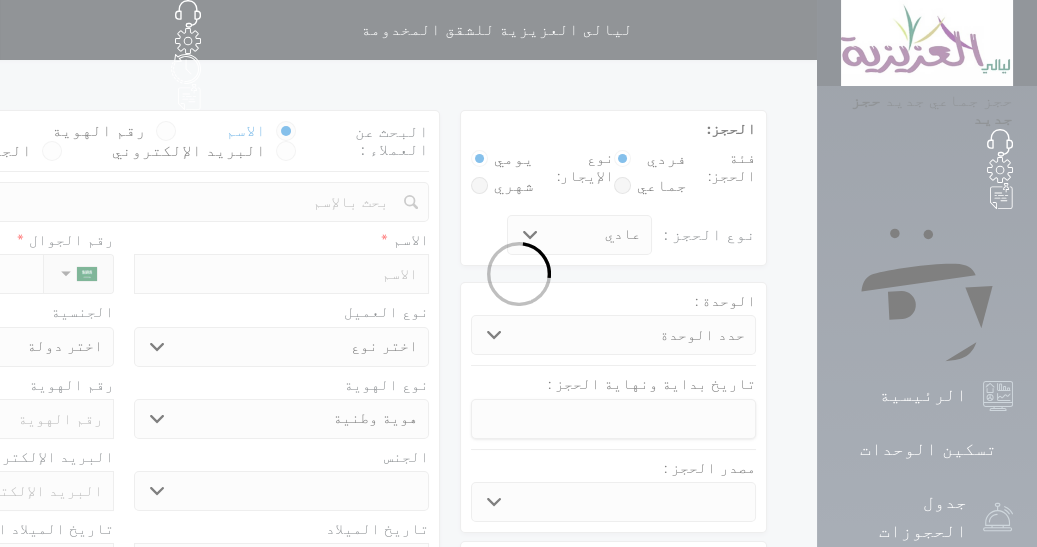 select on "2005" 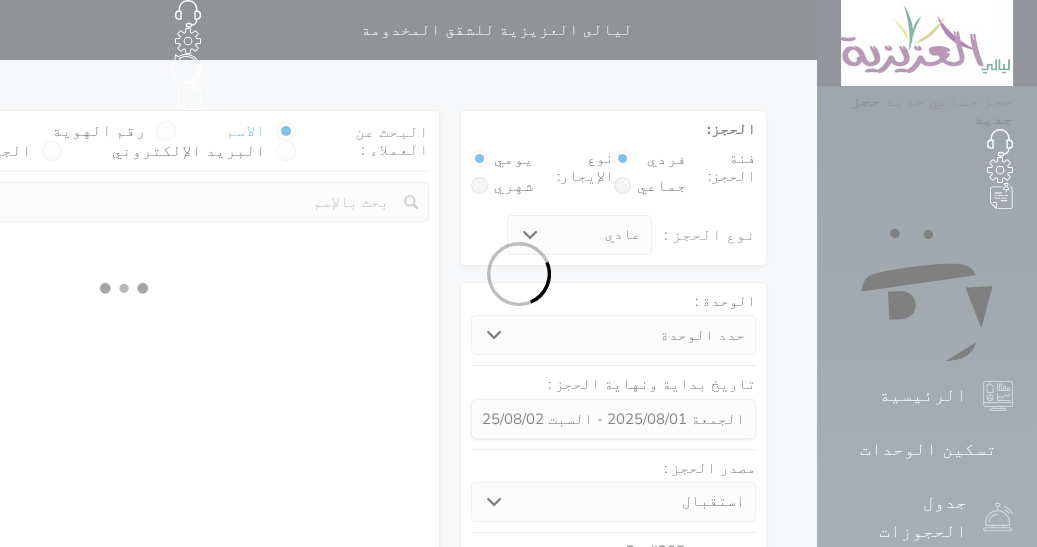 select 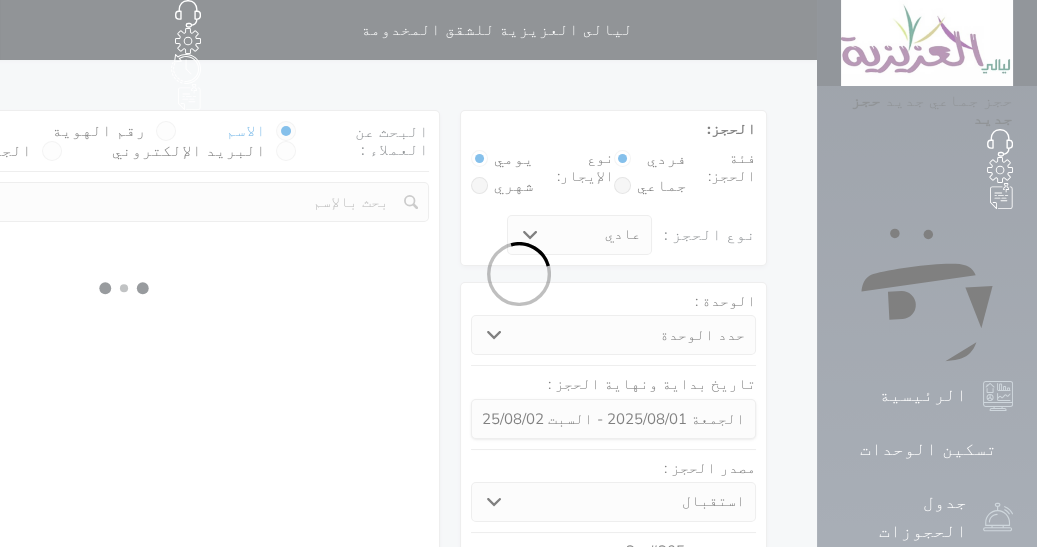 select on "1" 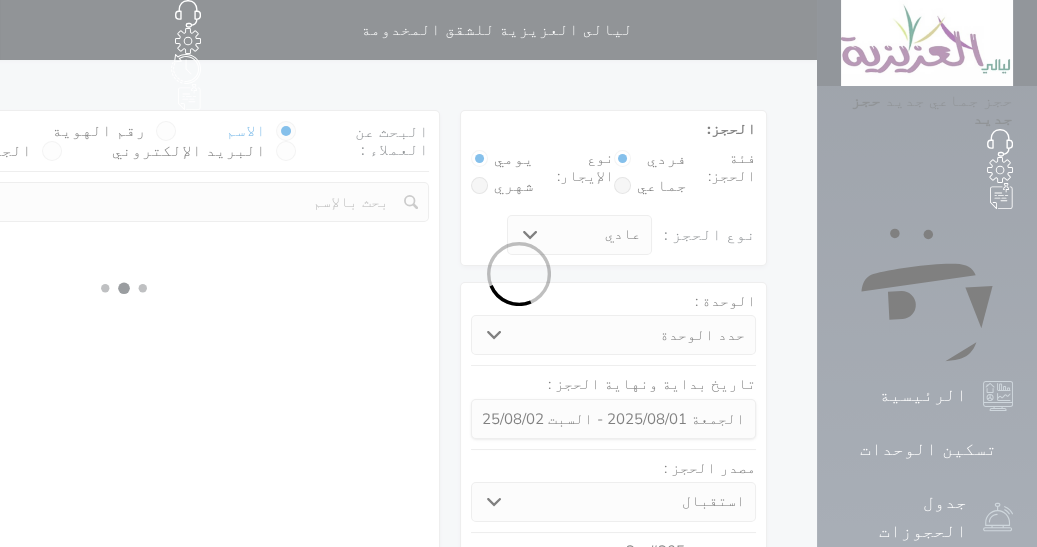 select on "113" 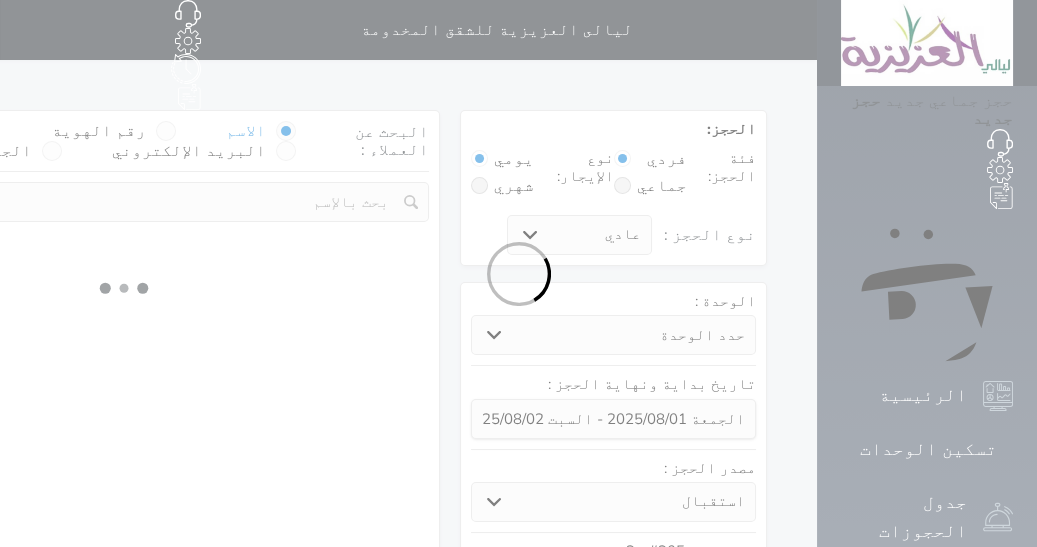 select on "1" 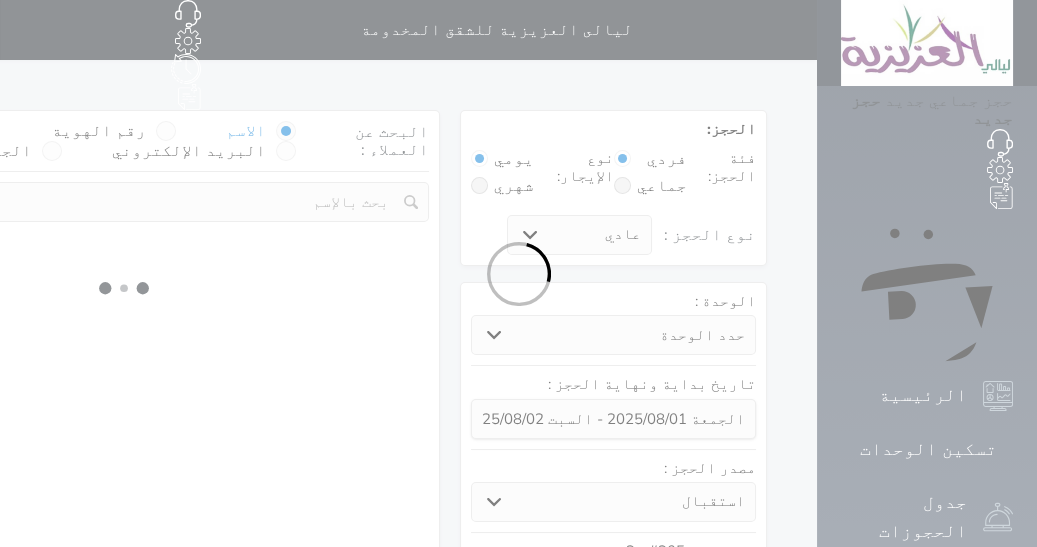 select 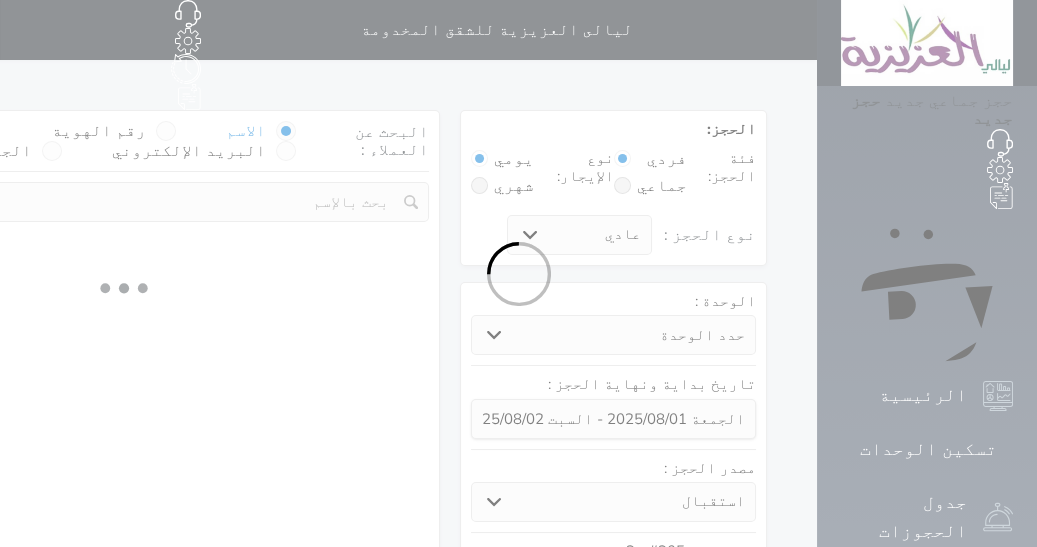 select on "7" 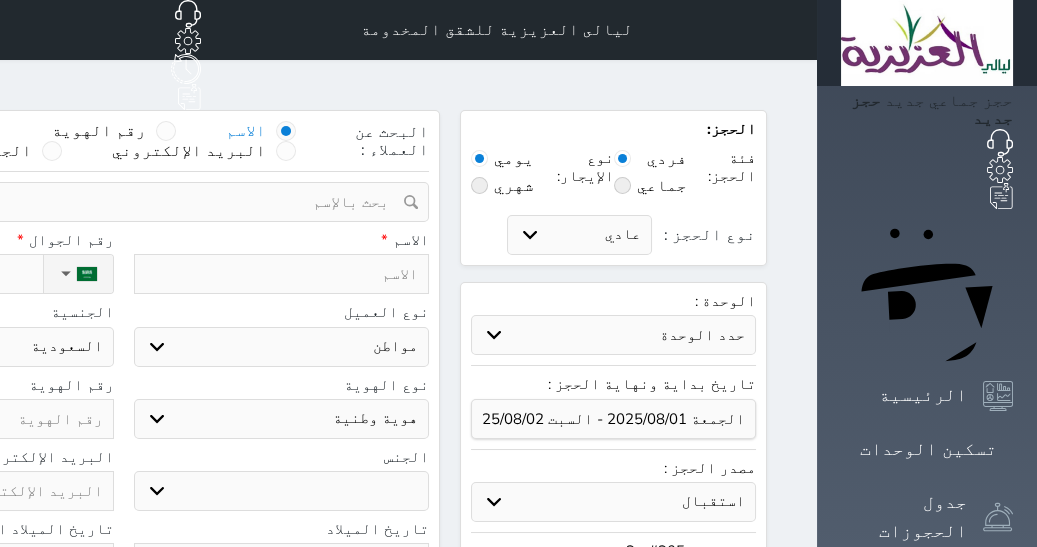 select 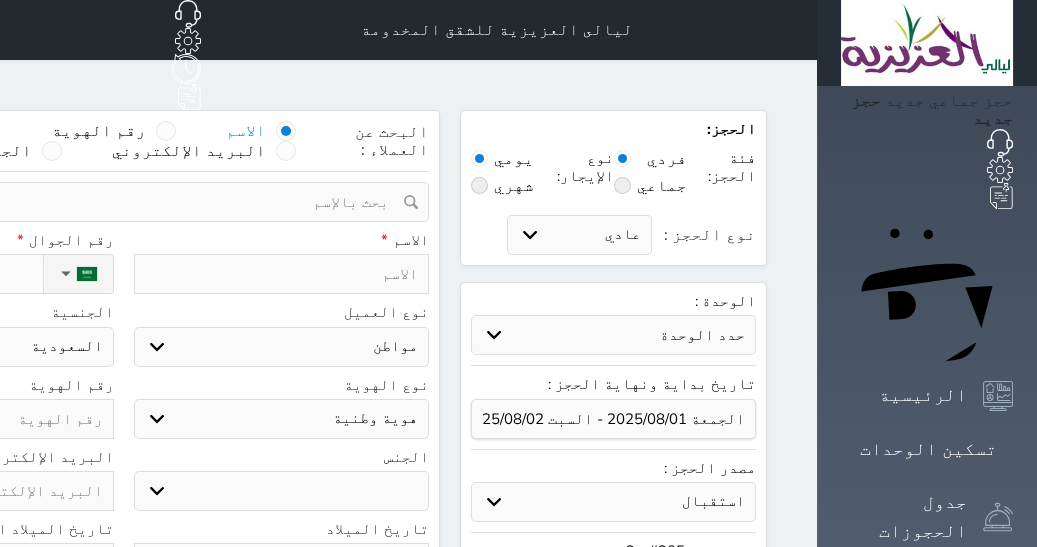 click at bounding box center (282, 274) 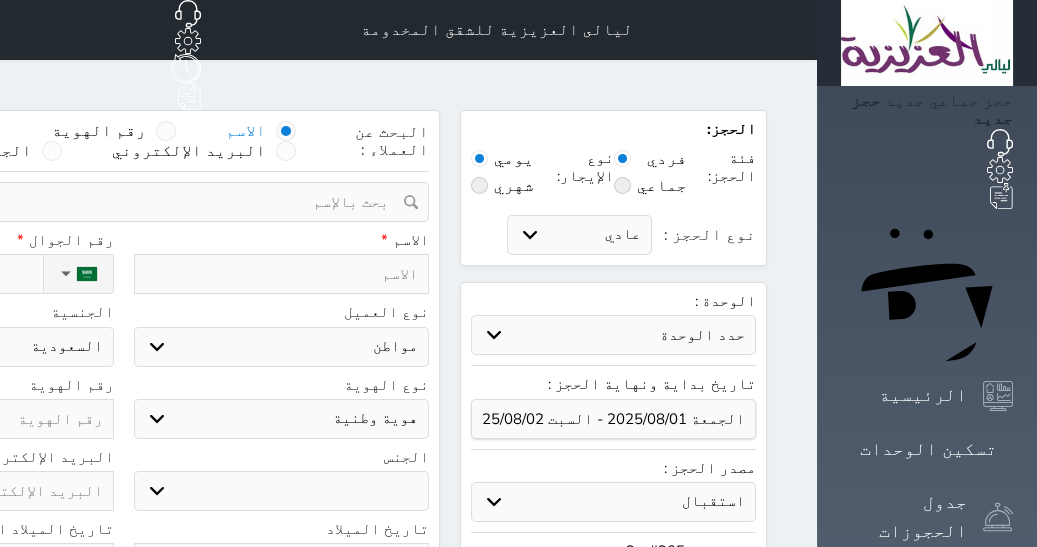 type on "s" 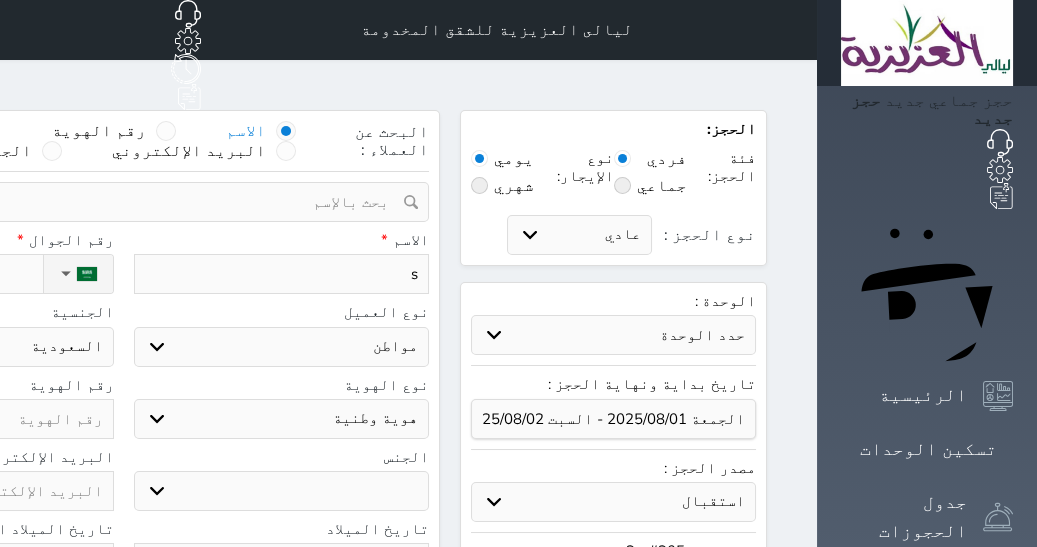 select 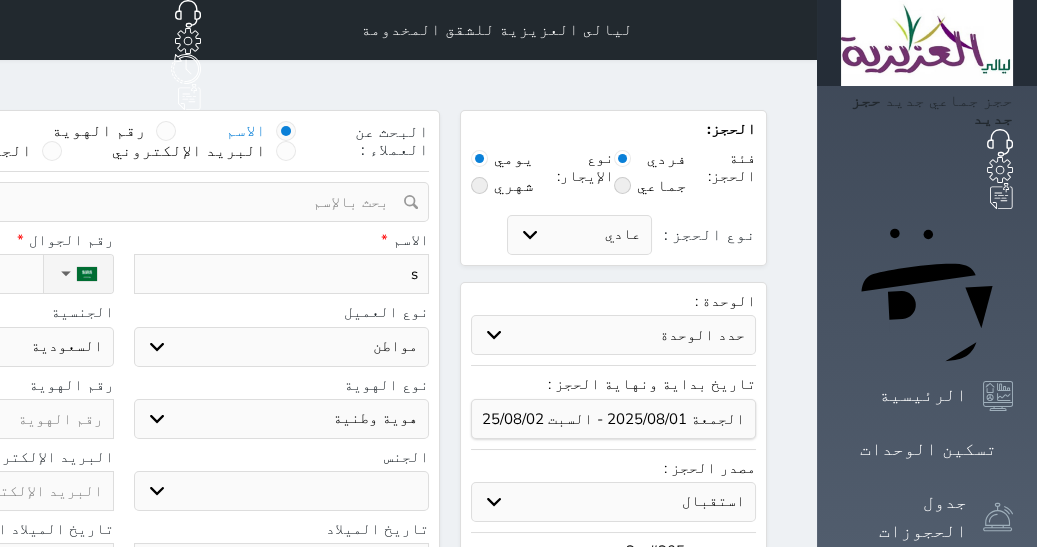 type 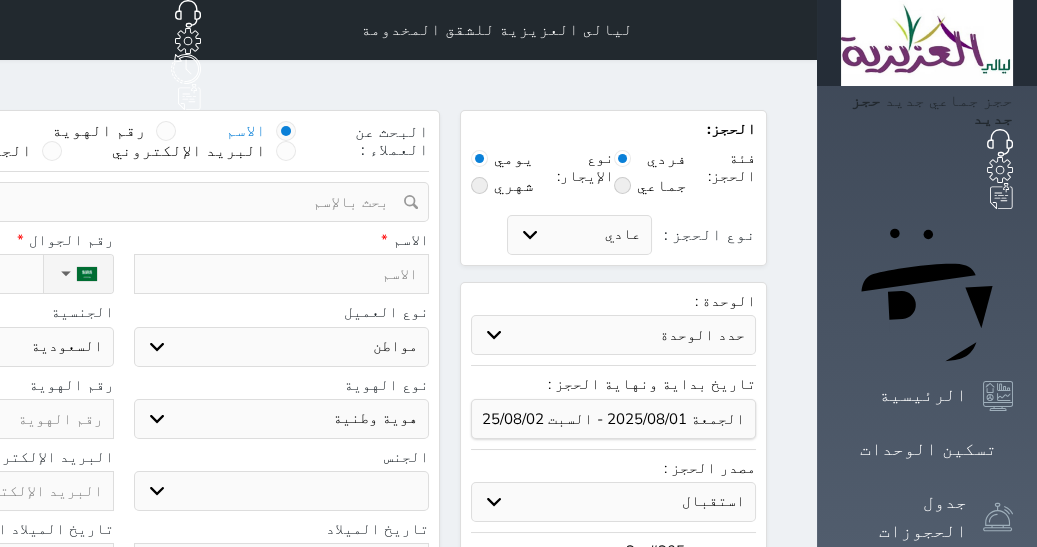 select 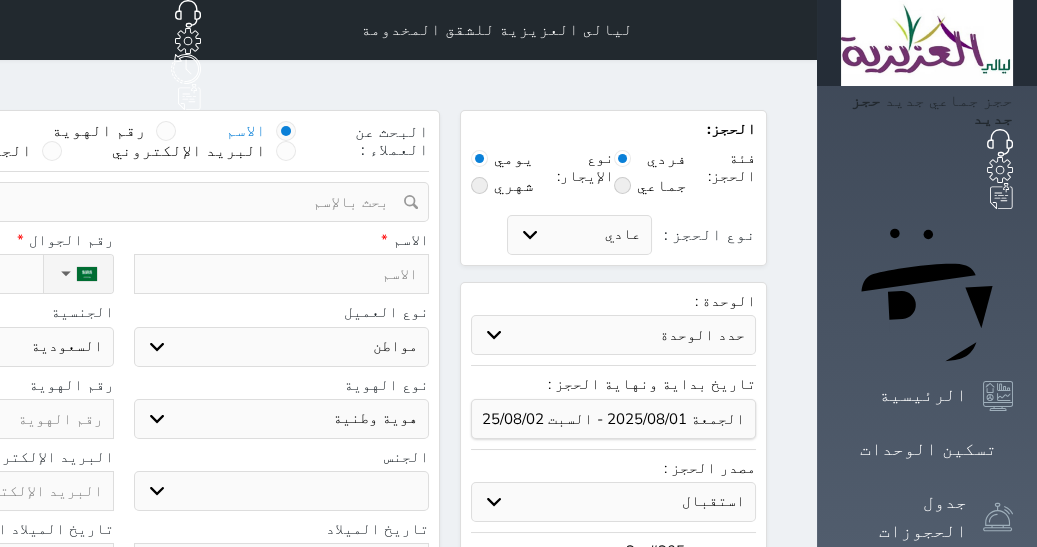 type on "س" 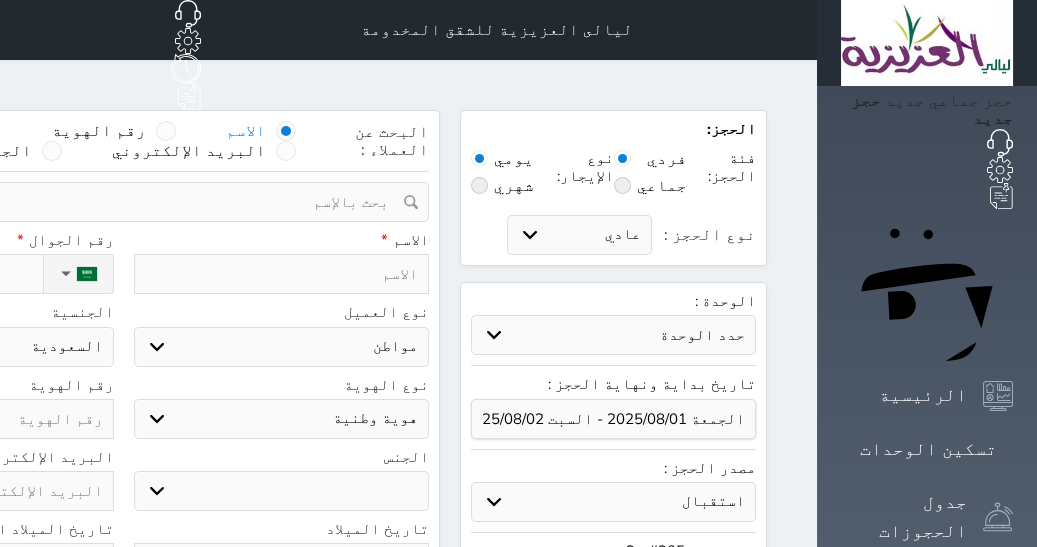 select 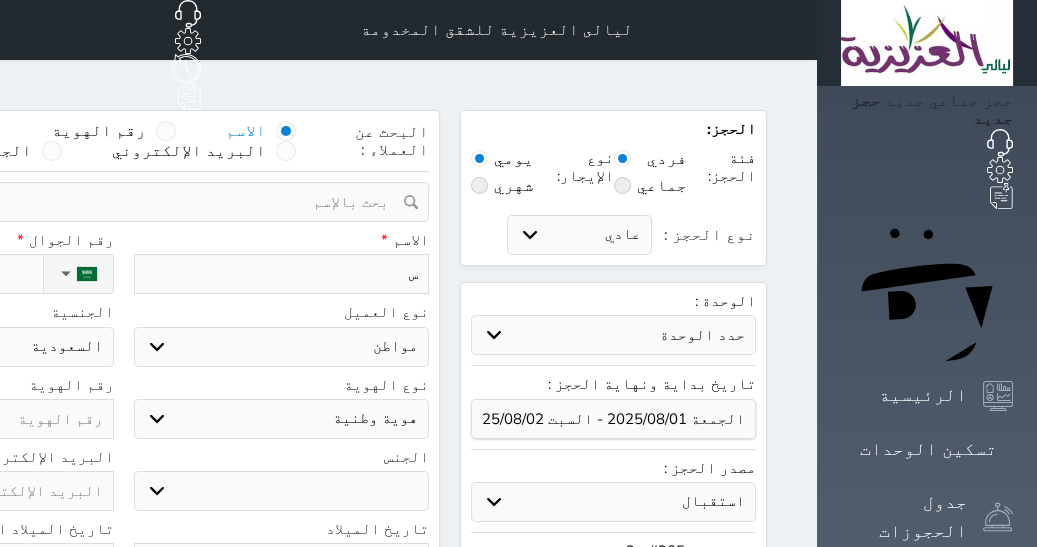 type on "سر" 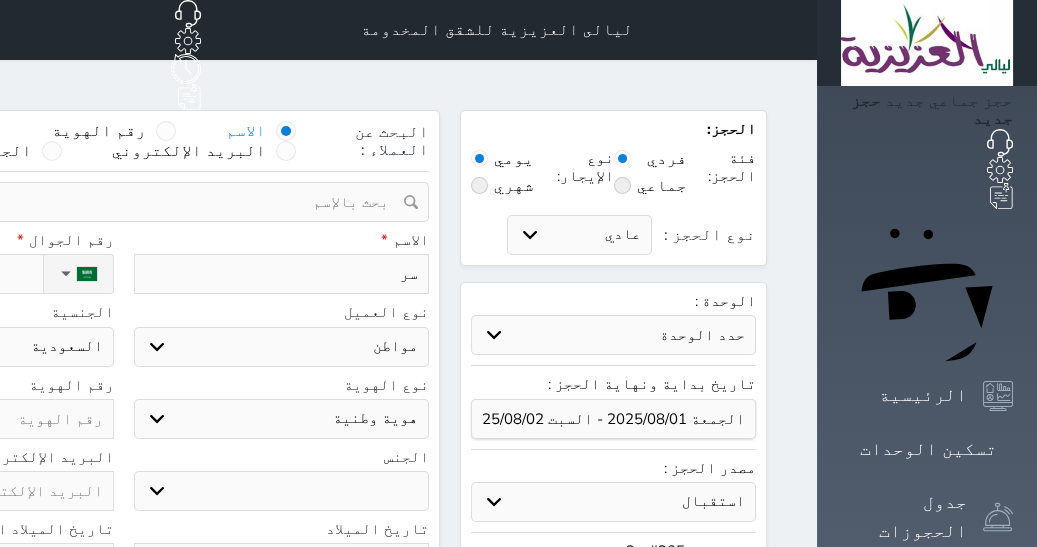 select 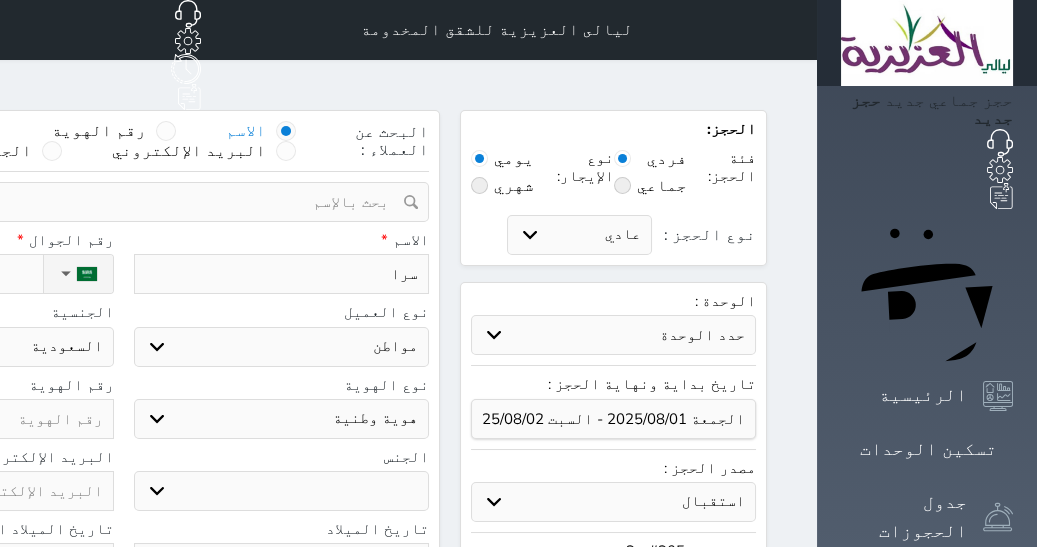 type on "سراج" 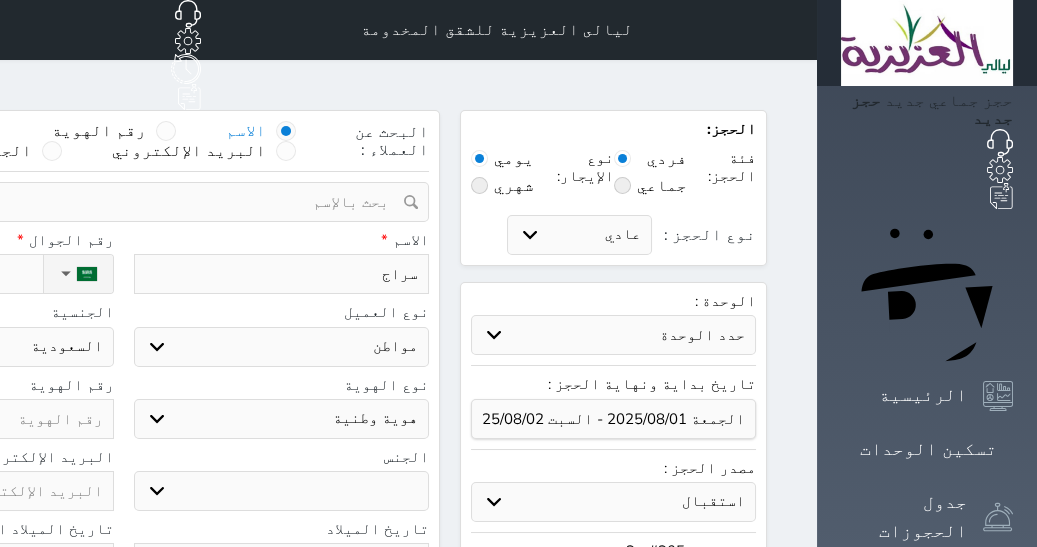 type on "سراج" 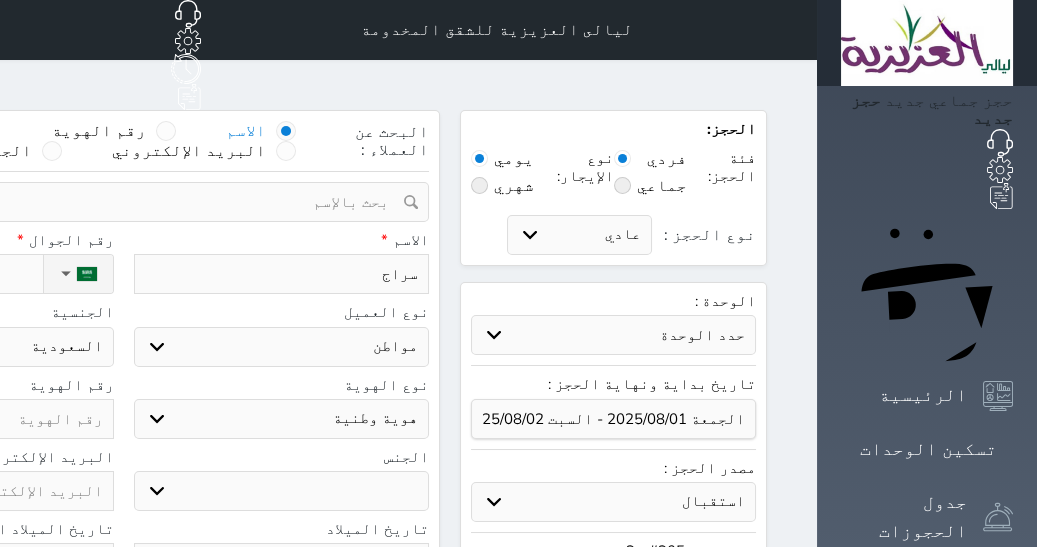 type on "سراج ب" 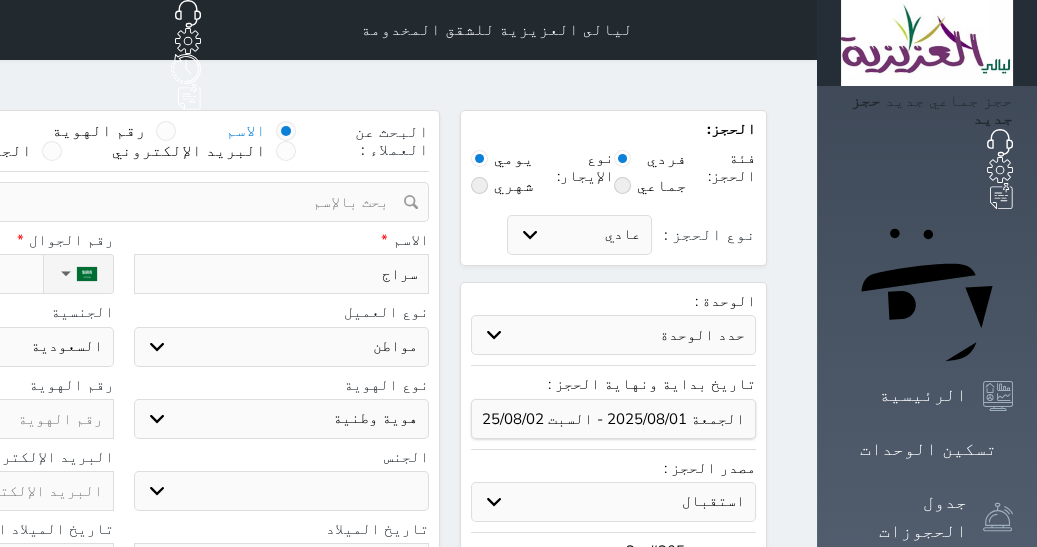 select 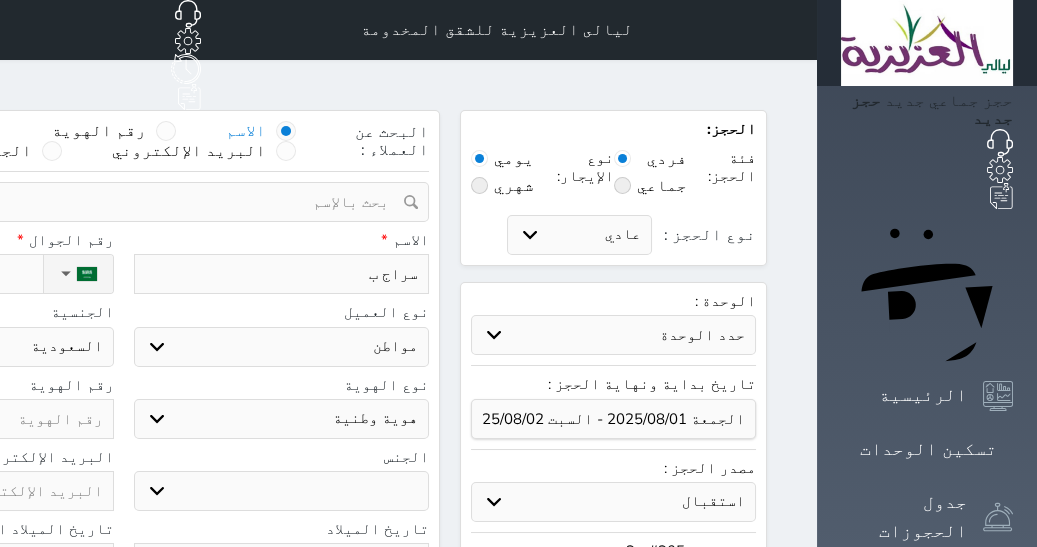 type on "سراج بن" 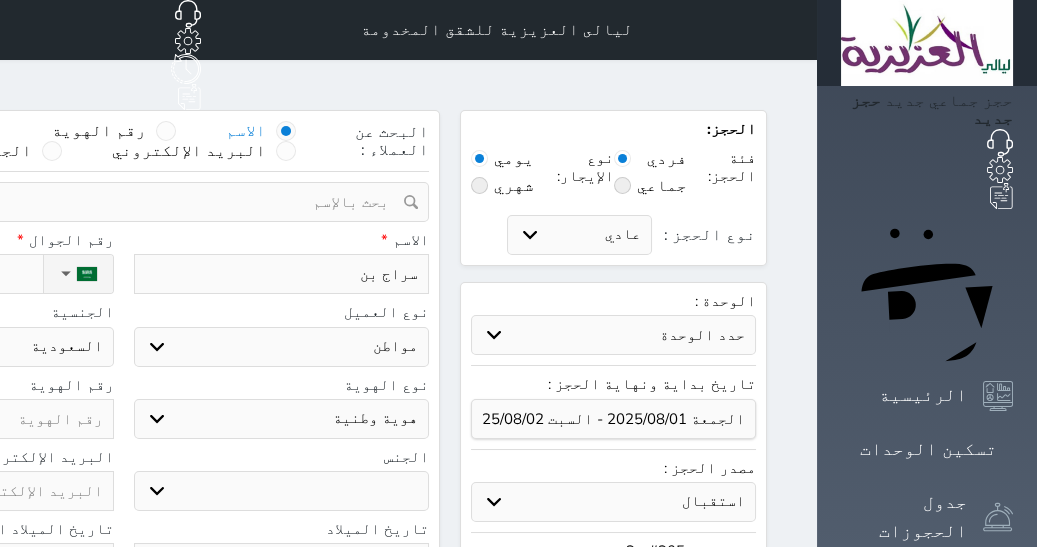 type on "سراج بن" 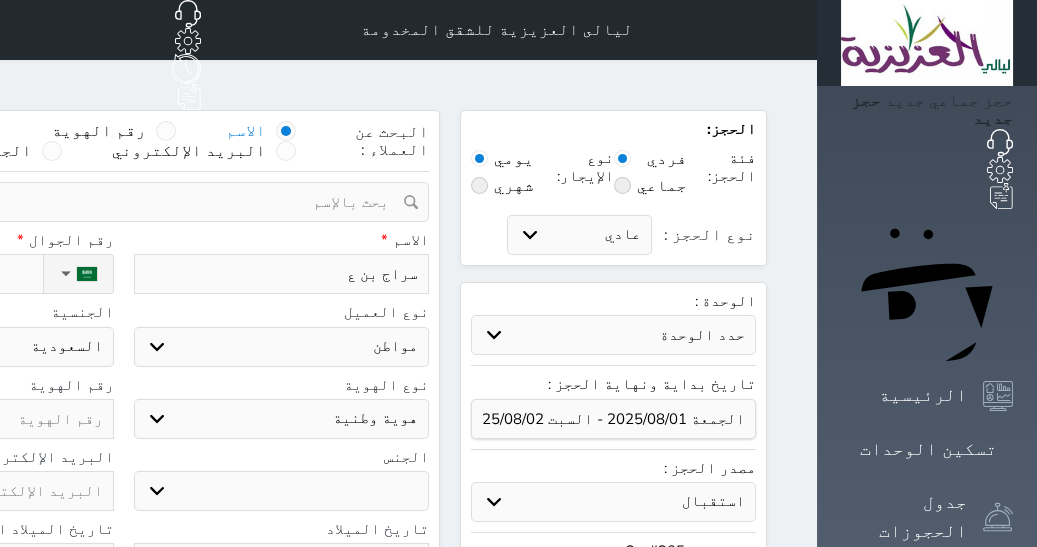 select 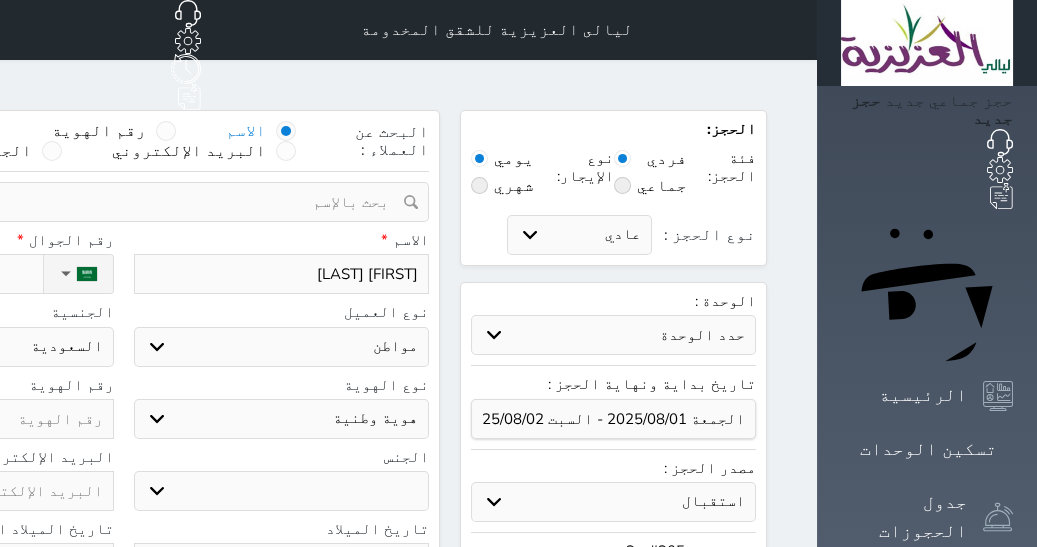 type on "سراج بن عمر" 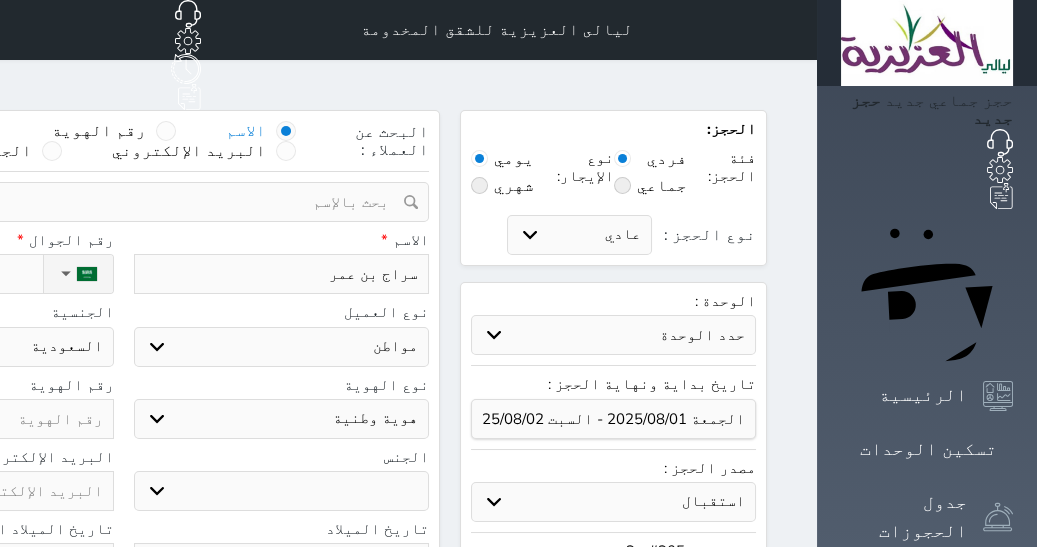 select 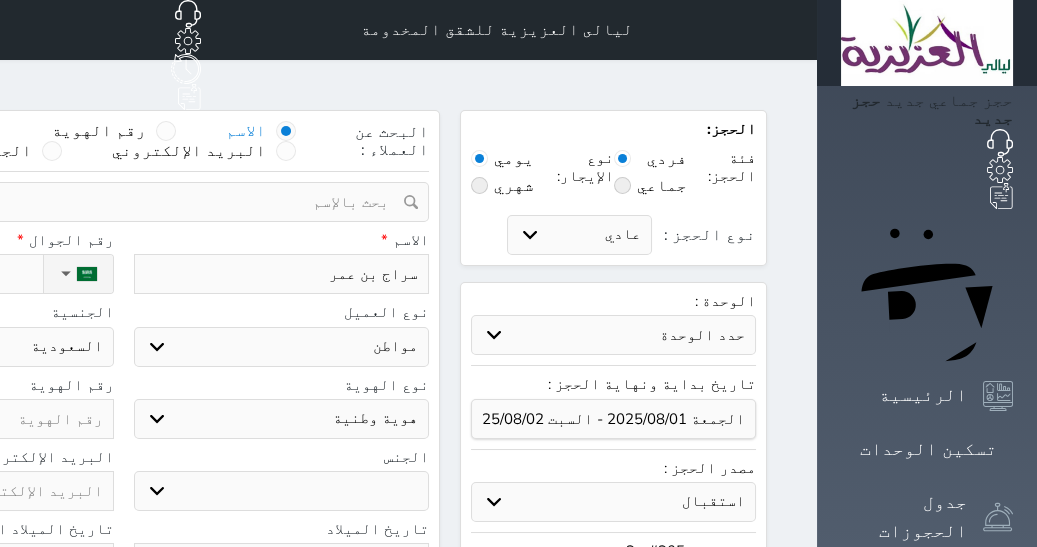 type on "سراج بن عمر ا" 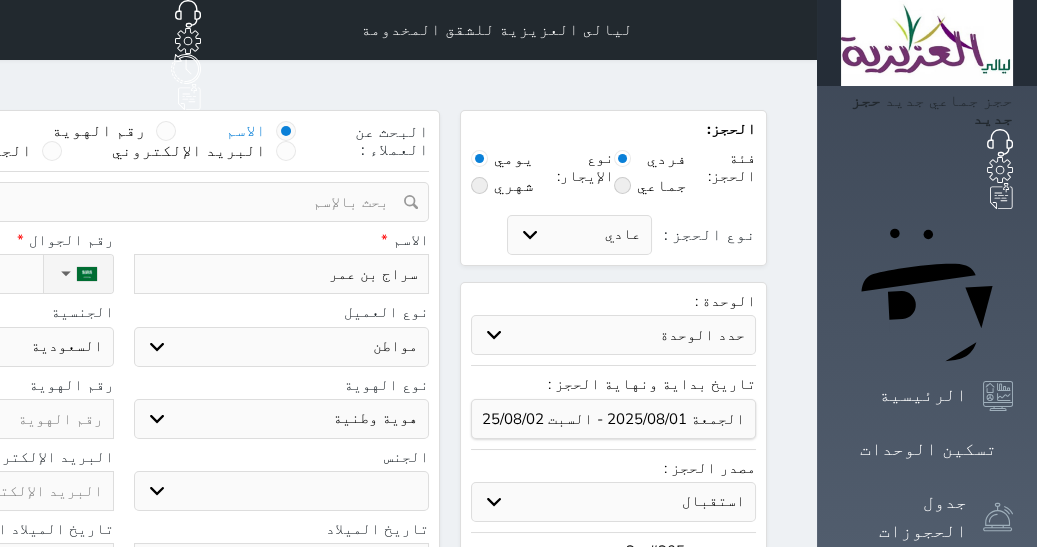 select 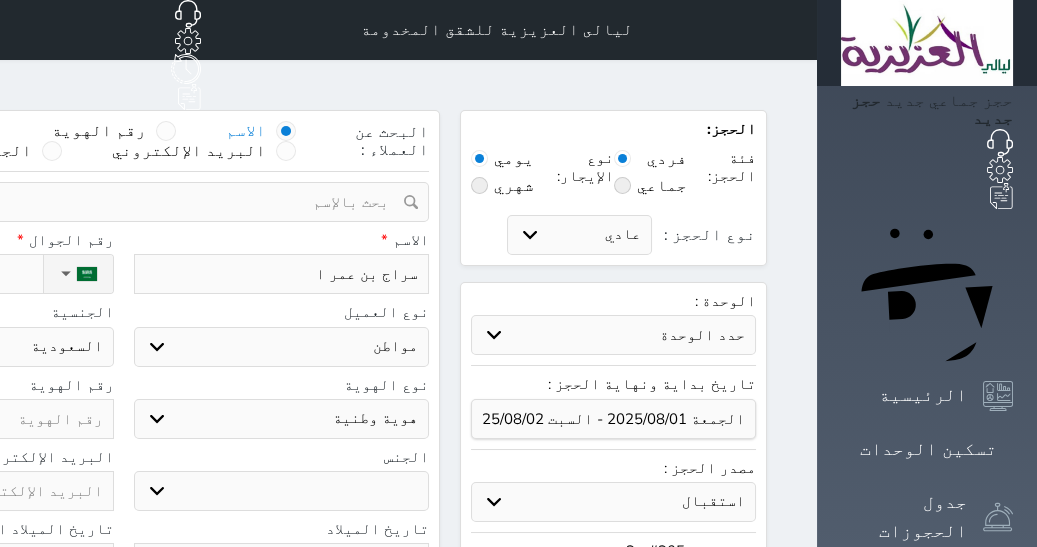type on "سراج بن عمر ال" 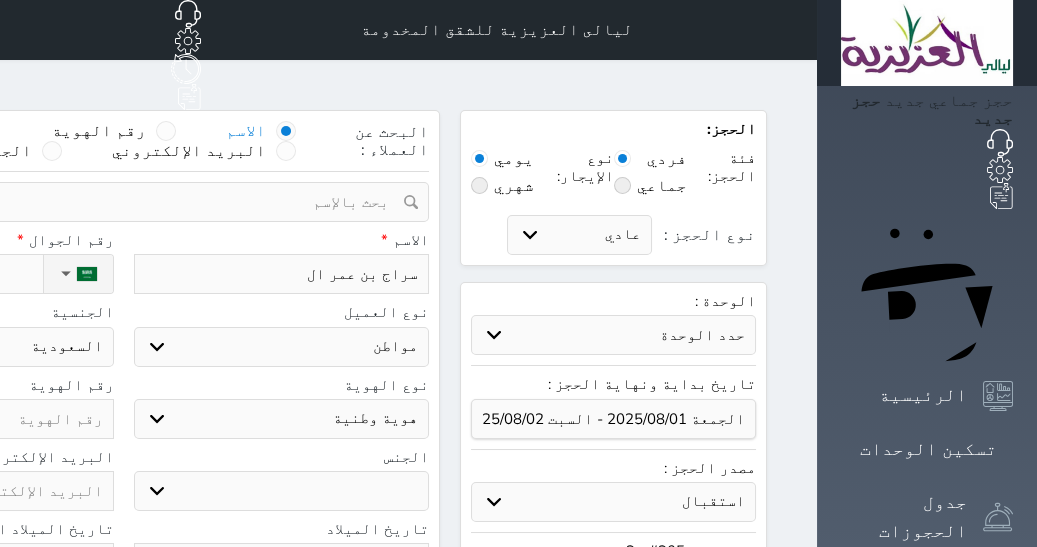 type on "سراج بن عمر الع" 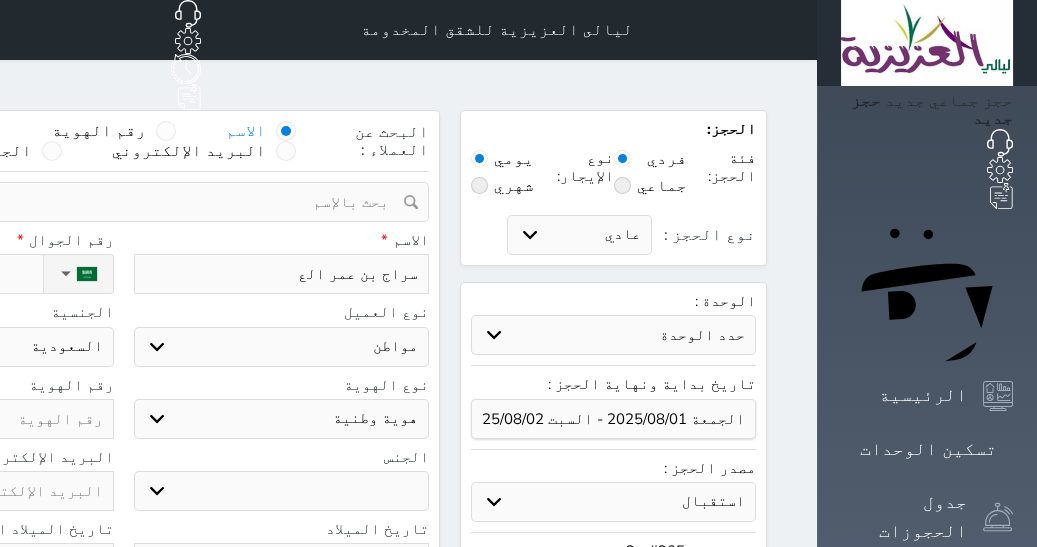 type on "سجل حجوزات العميل [FIRST] [LAST] العا" 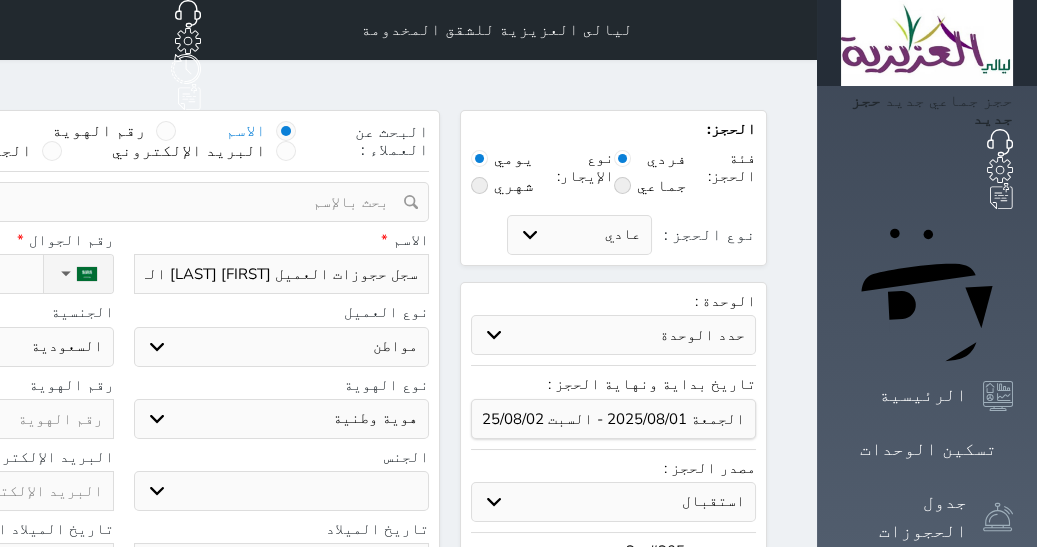 type on "[FIRST] [LAST] [LAST]" 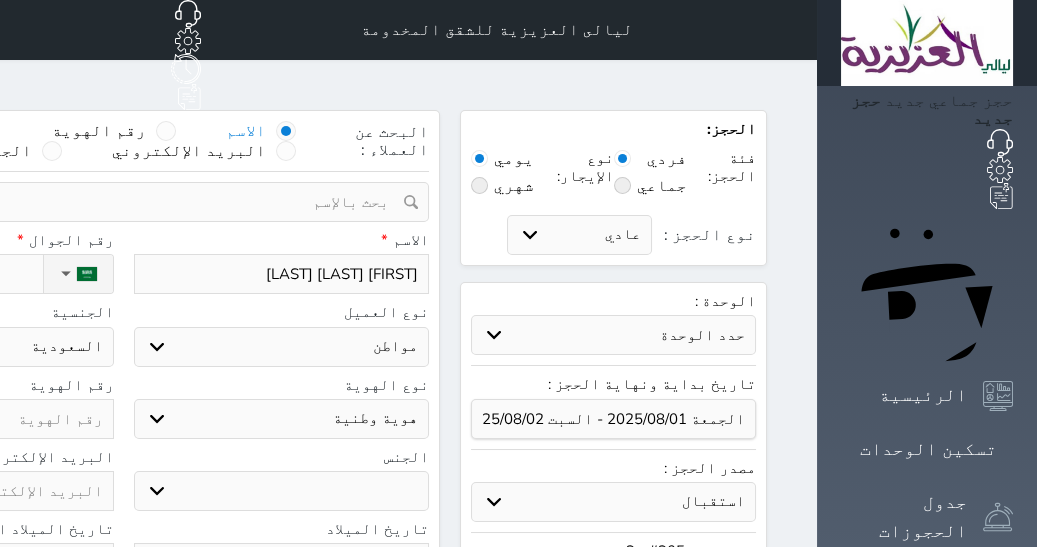 type on "[FIRST] [LAST] [LAST]" 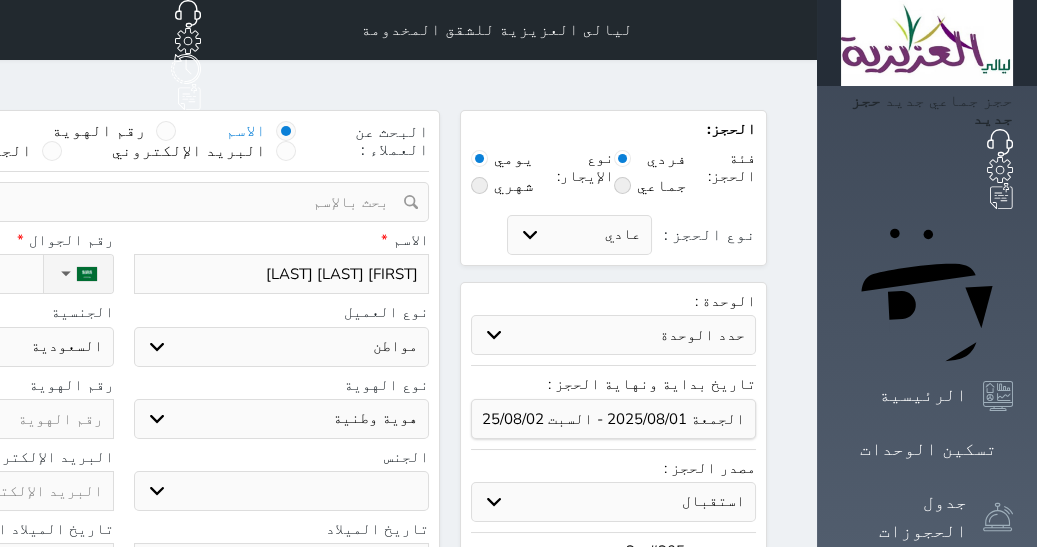 type on "[FIRST] [LAST] [LAST]" 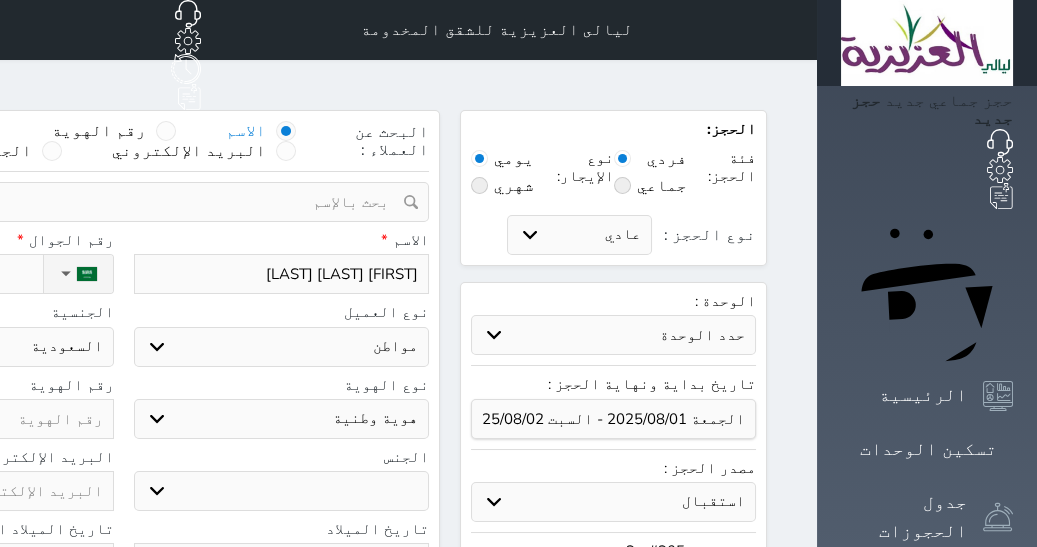 select 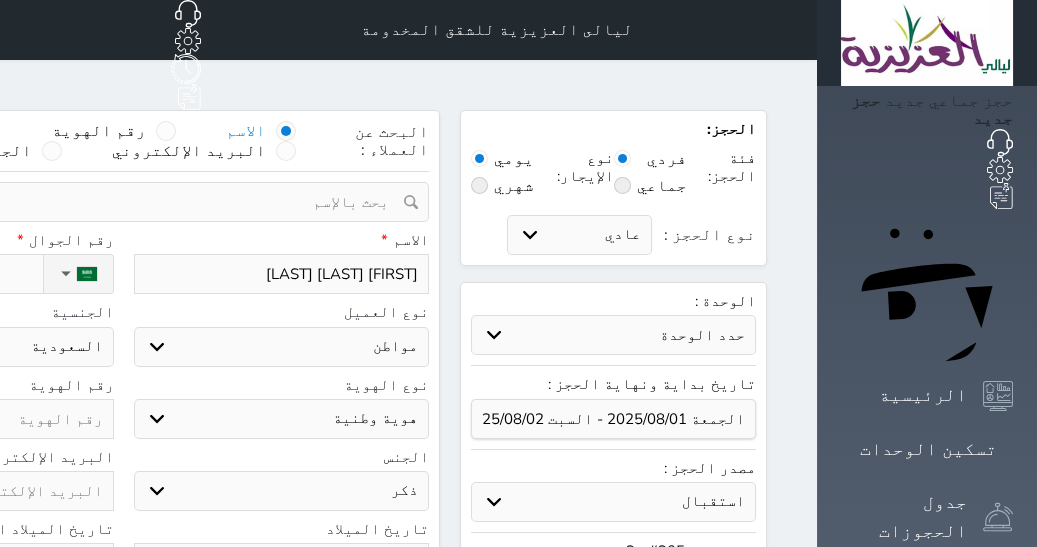 click on "ذكر" at bounding box center (0, 0) 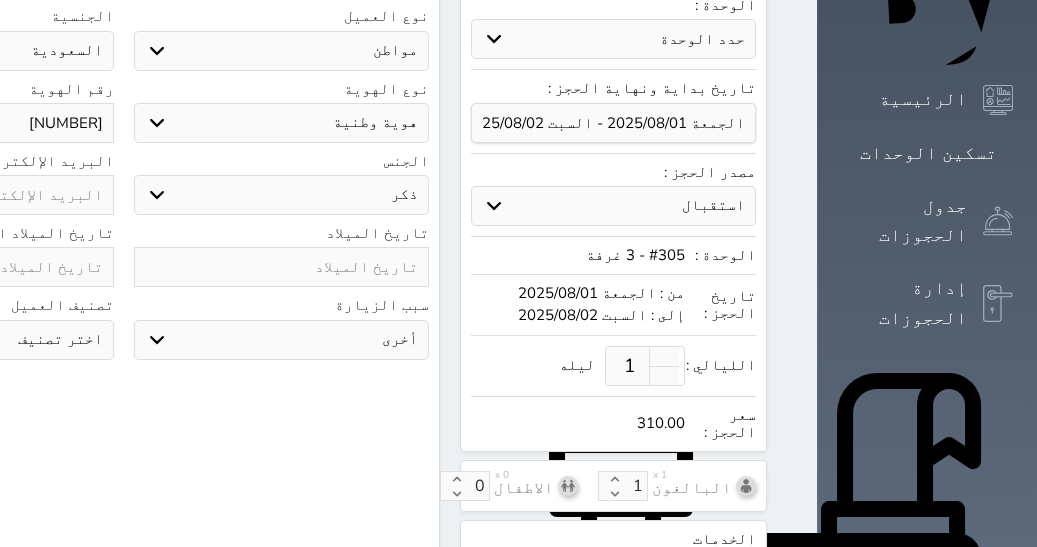 scroll, scrollTop: 345, scrollLeft: 0, axis: vertical 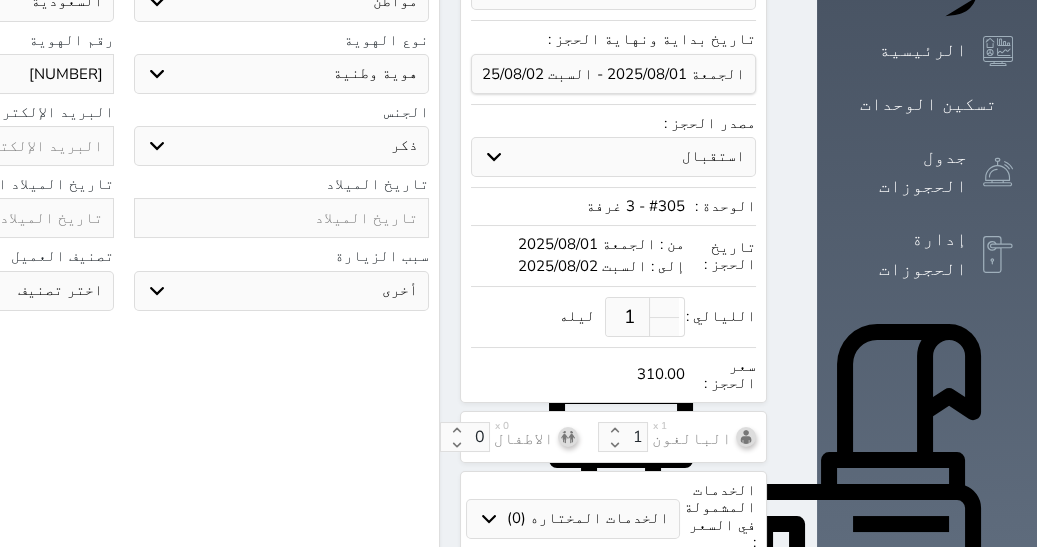 type on "[NUMBER]" 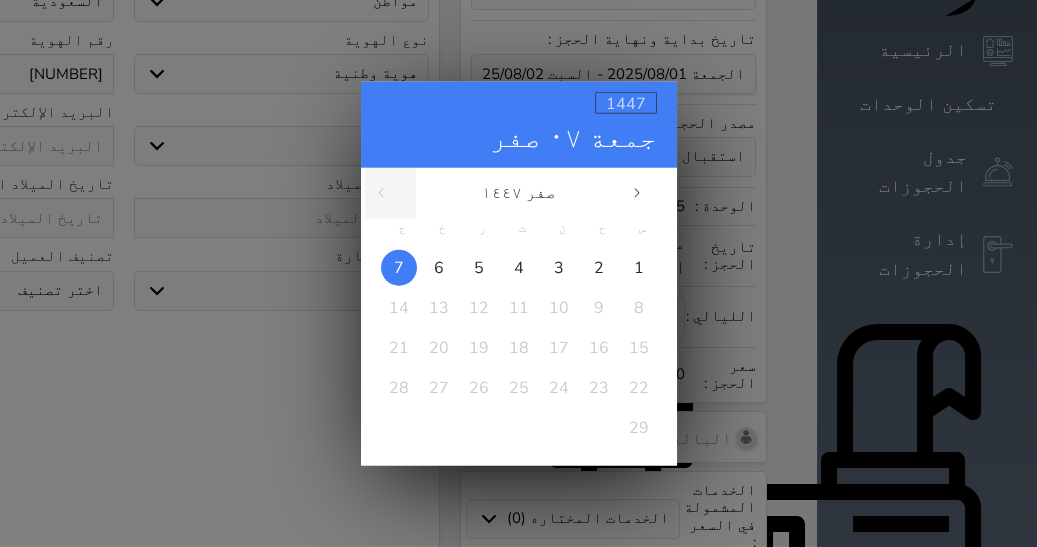 click on "1447" at bounding box center [626, 103] 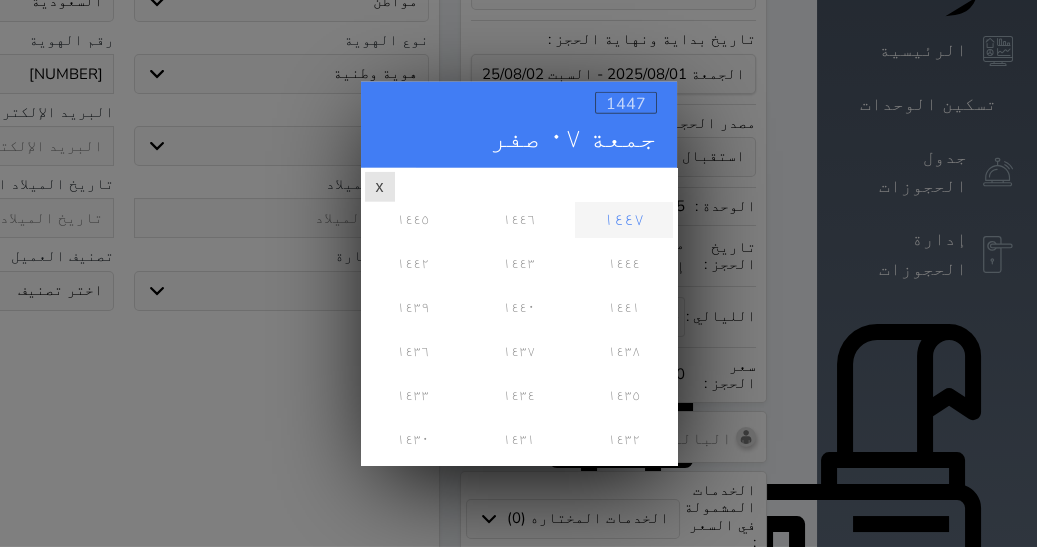 scroll, scrollTop: 0, scrollLeft: 0, axis: both 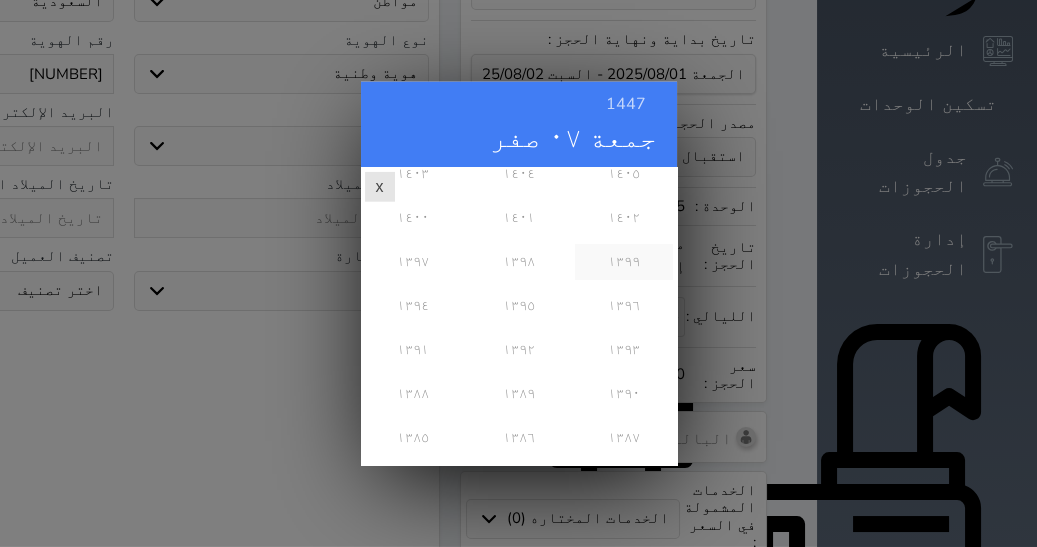 click on "١٣٩٩" at bounding box center (623, 261) 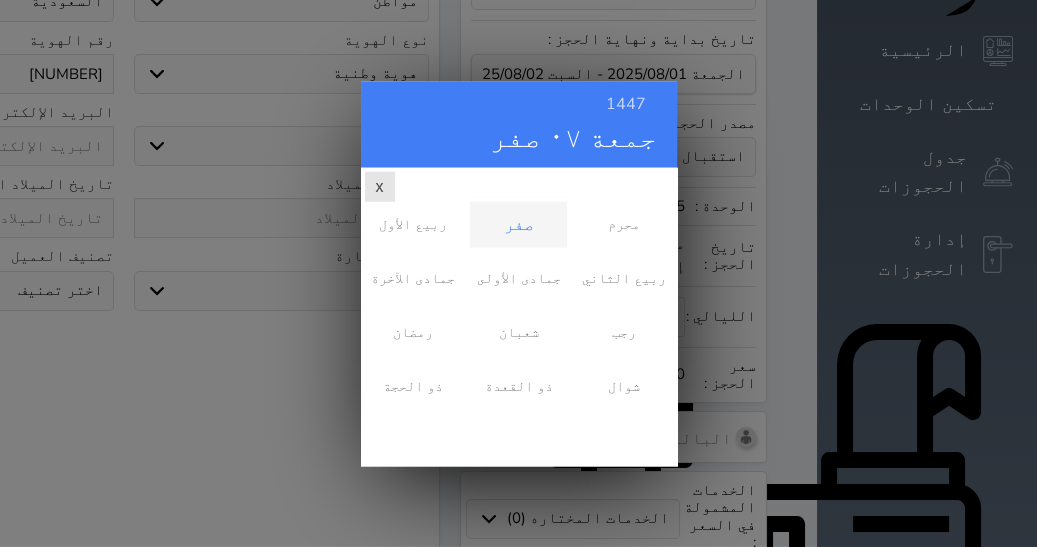 scroll, scrollTop: 0, scrollLeft: 0, axis: both 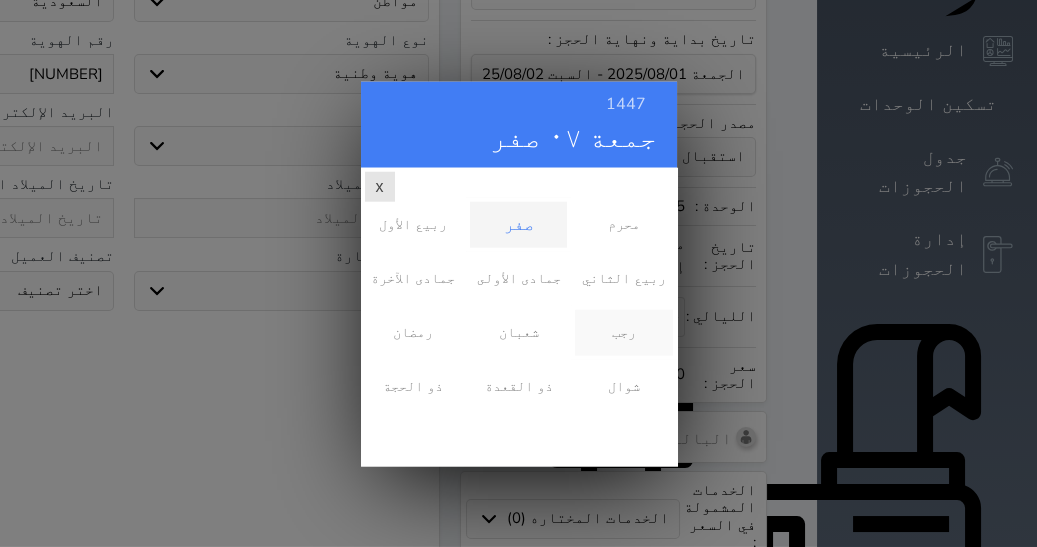 click on "رجب" at bounding box center [623, 332] 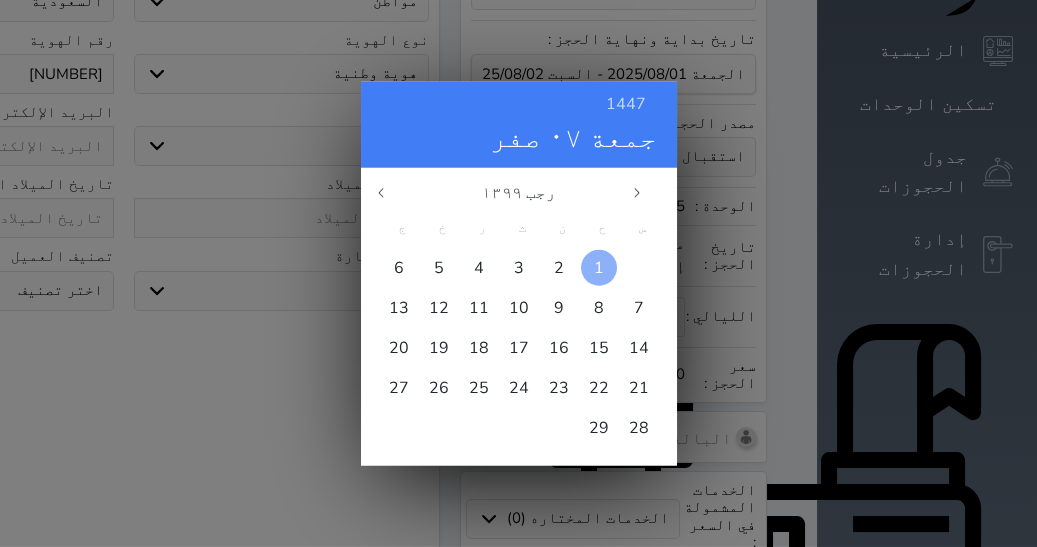 click at bounding box center (599, 267) 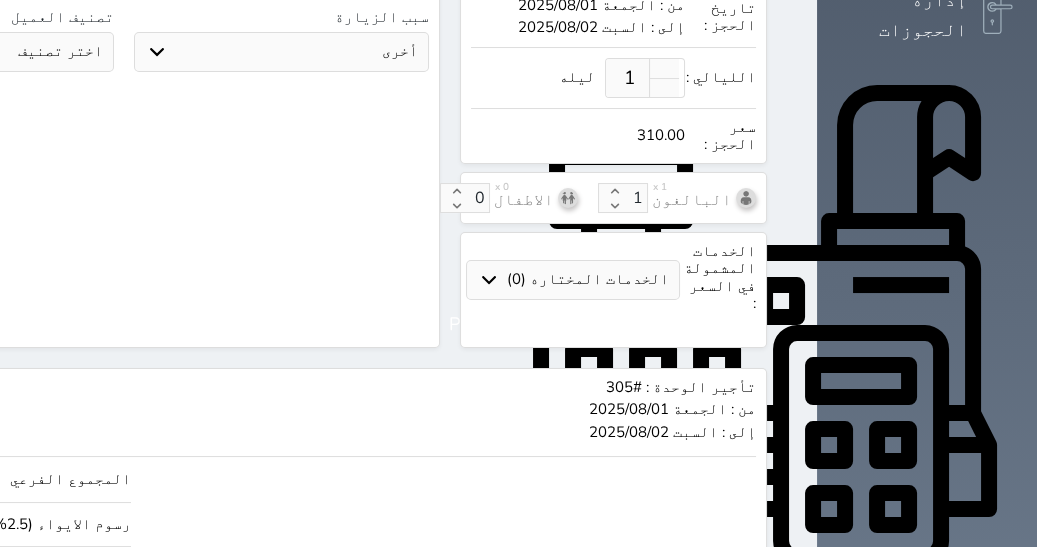 scroll, scrollTop: 835, scrollLeft: 0, axis: vertical 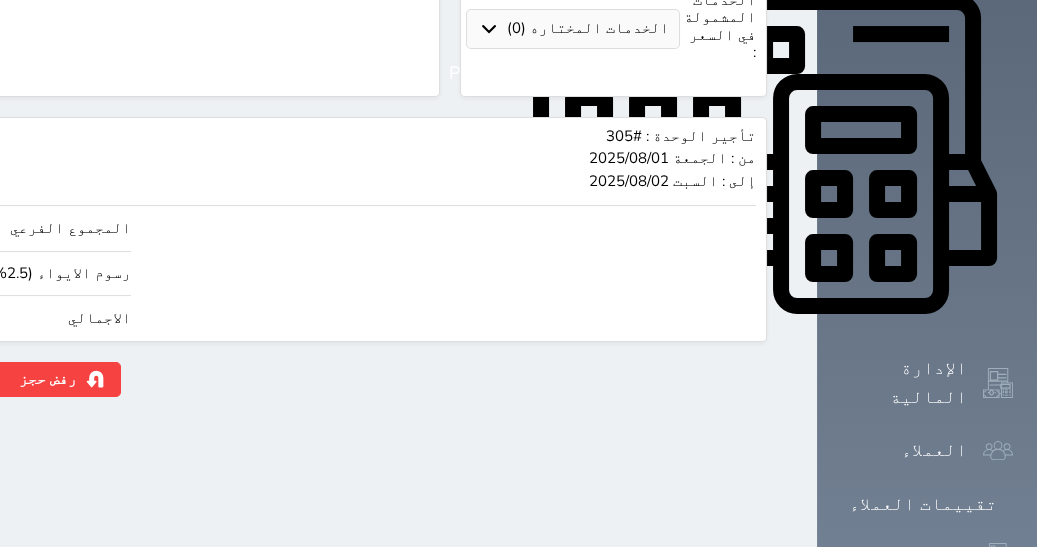 click on "310.00" at bounding box center (-117, 318) 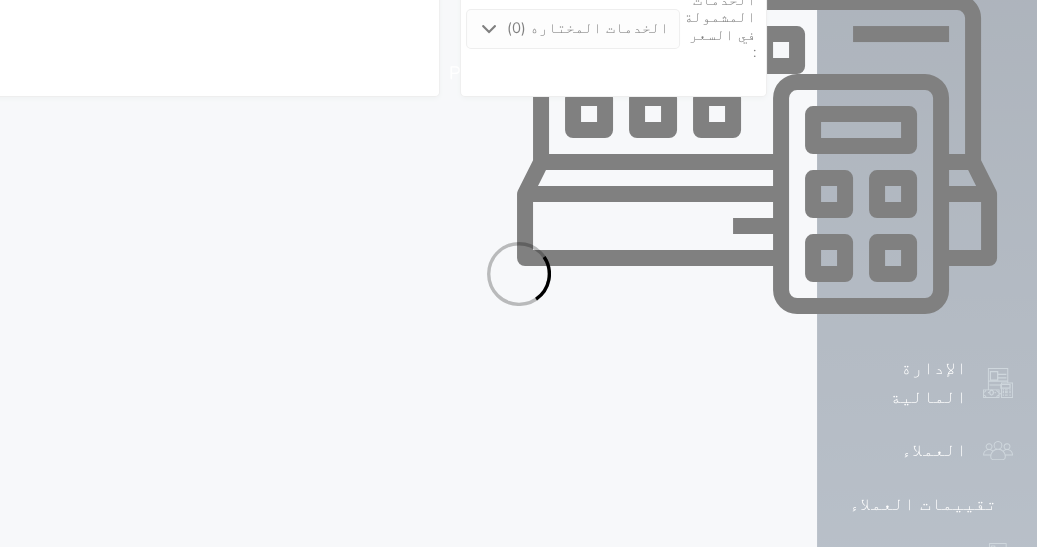 select on "1" 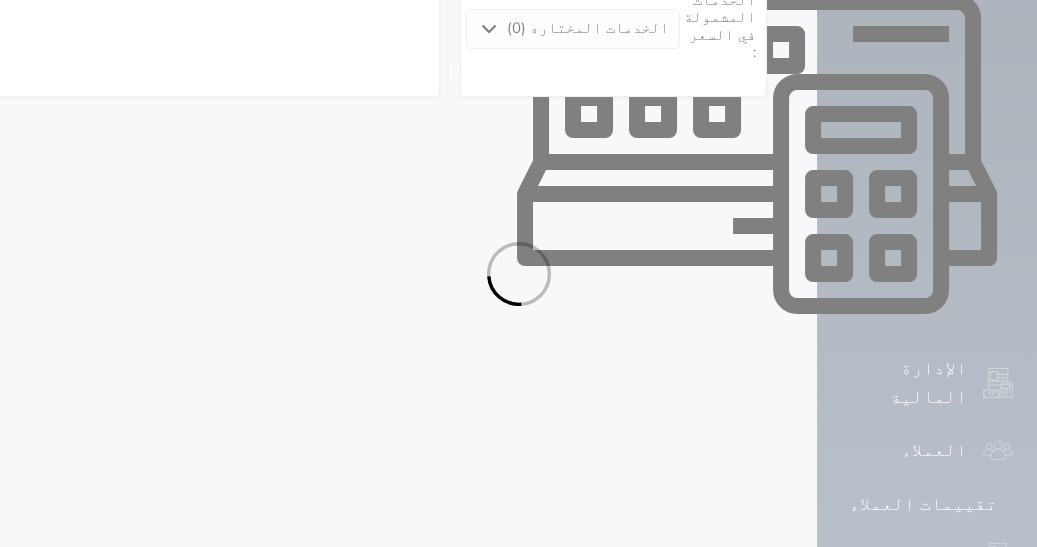 select on "113" 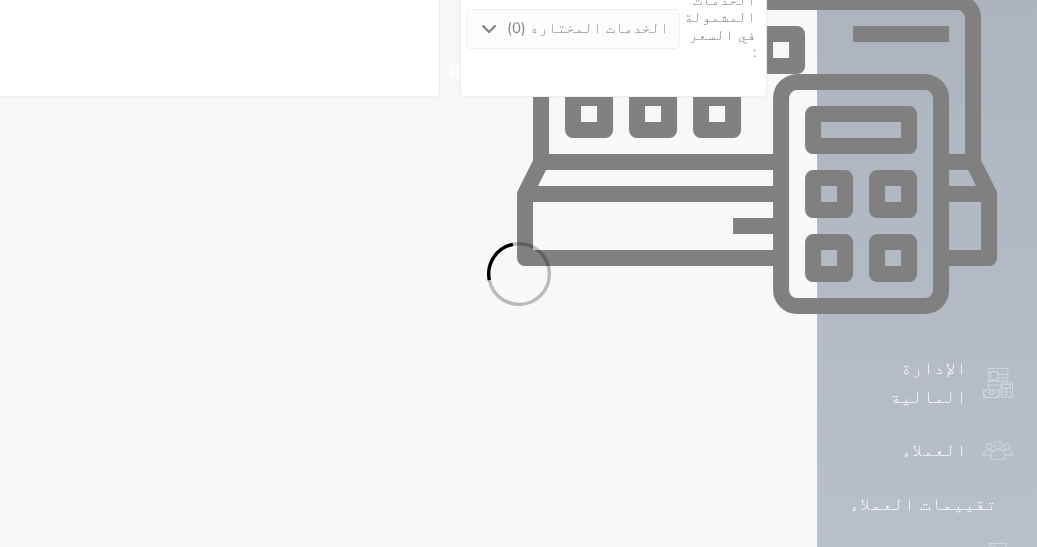 select on "1" 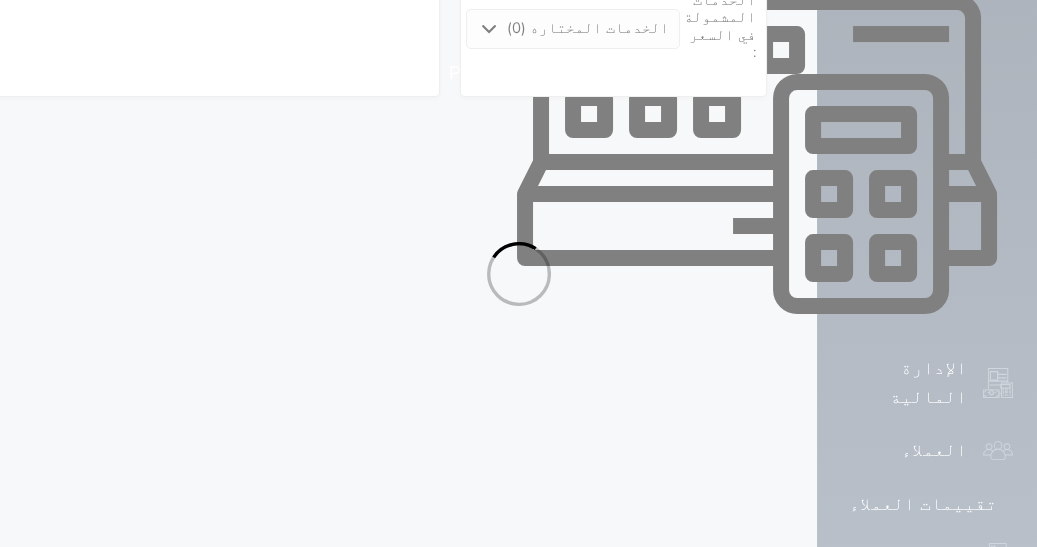select on "7" 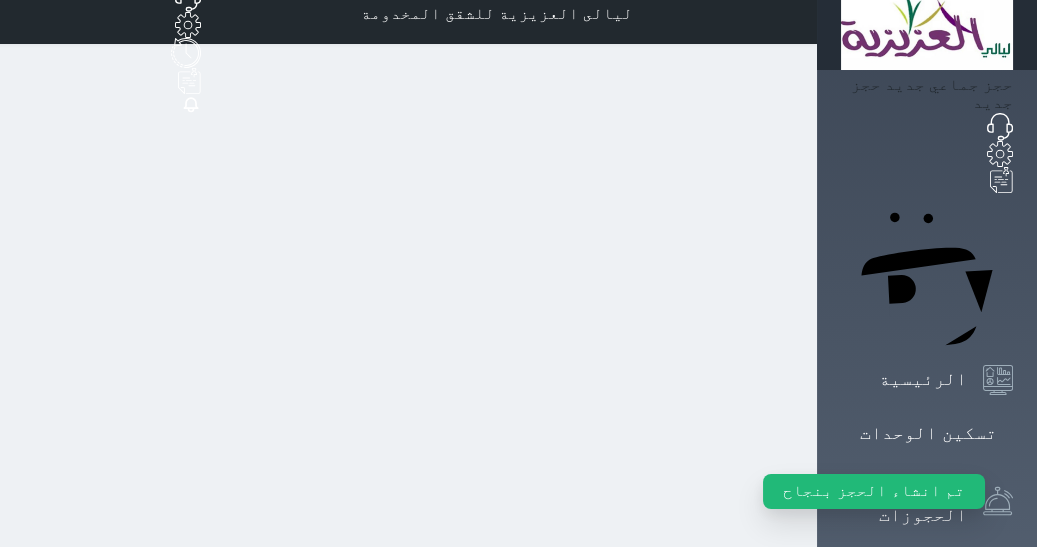scroll, scrollTop: 0, scrollLeft: 0, axis: both 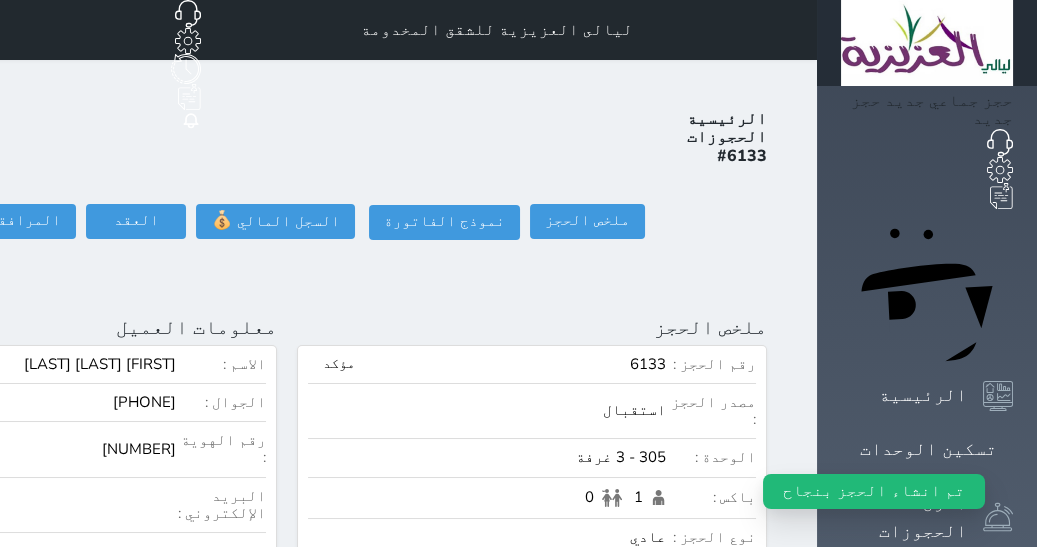 click on "تسجيل دخول" at bounding box center (-126, 221) 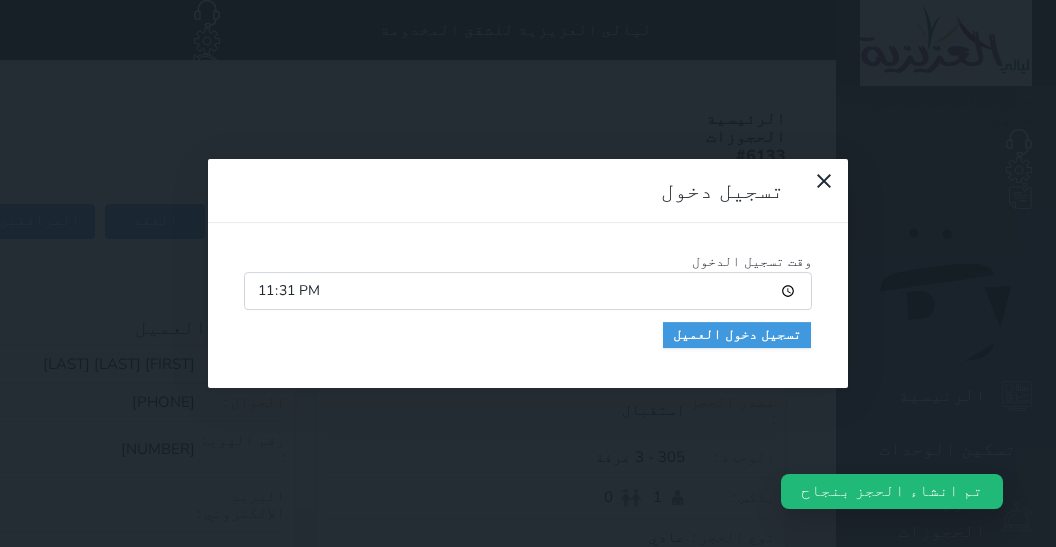 click on "23:31" at bounding box center (528, 291) 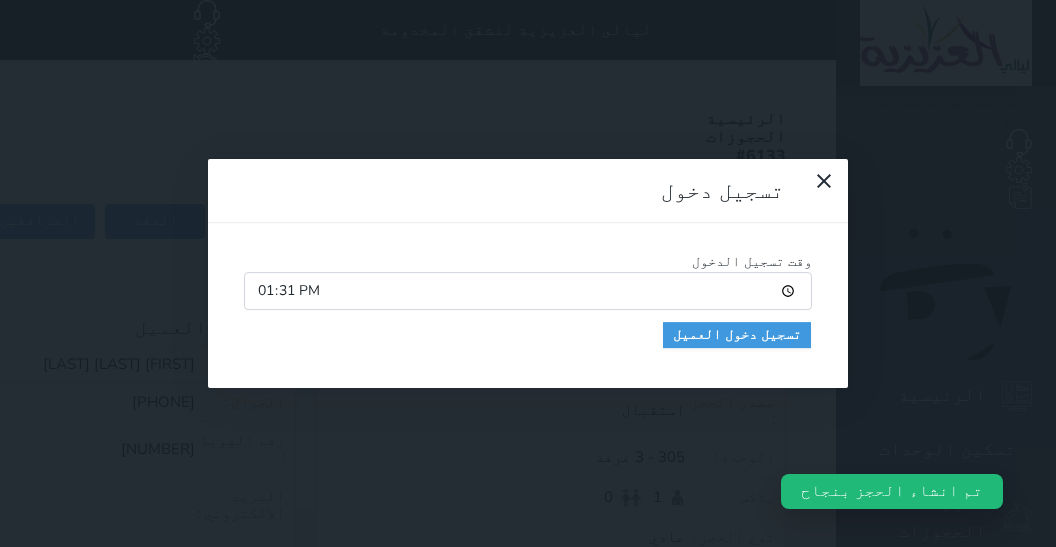 type on "22:31" 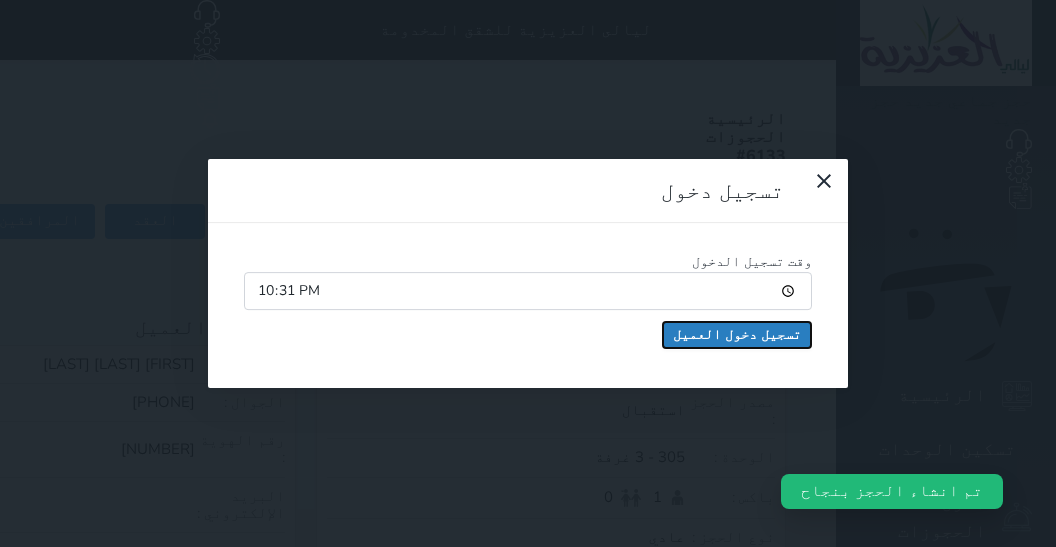click on "تسجيل دخول العميل" at bounding box center (737, 335) 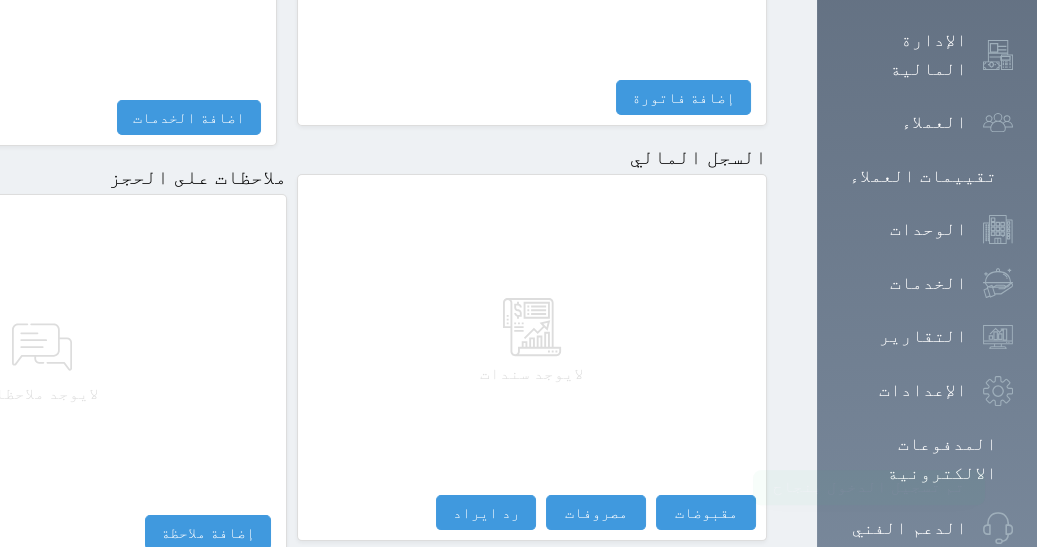 scroll, scrollTop: 1175, scrollLeft: 0, axis: vertical 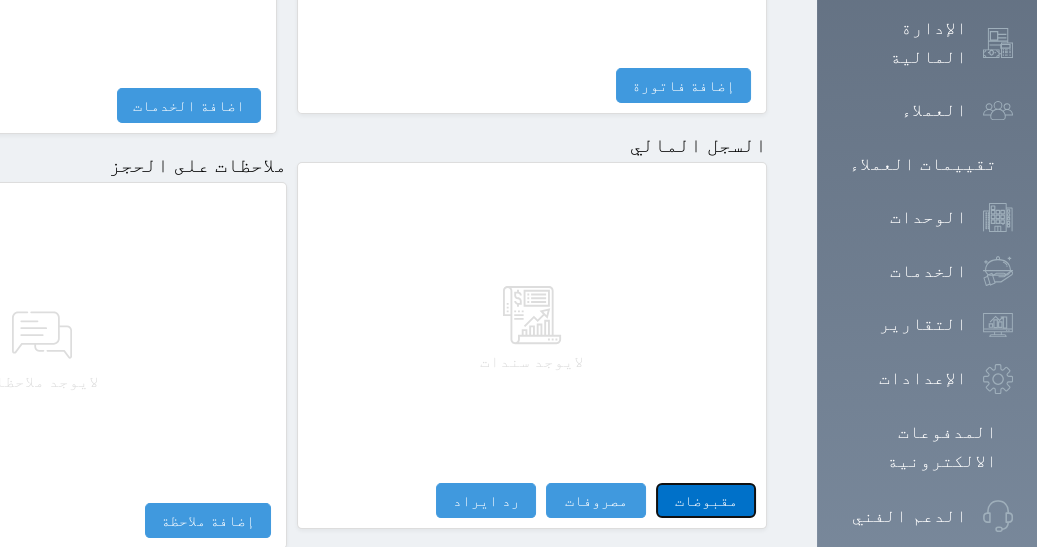 click on "مقبوضات" at bounding box center (706, 500) 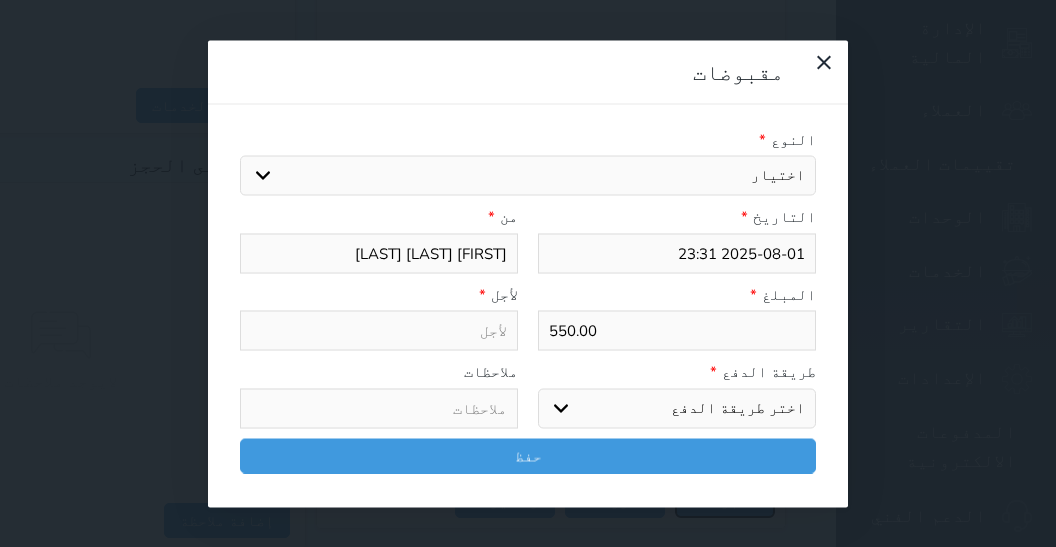 select 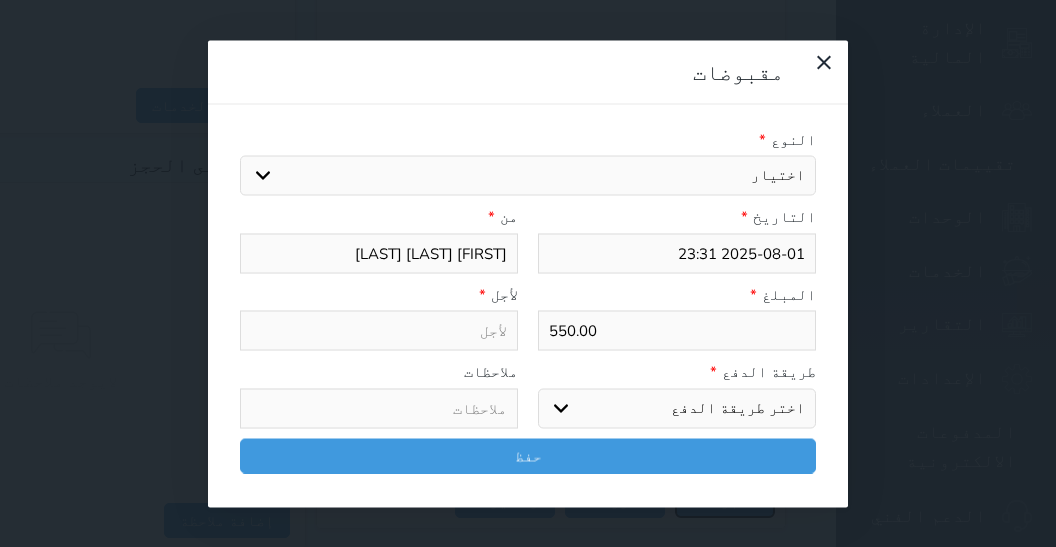 select 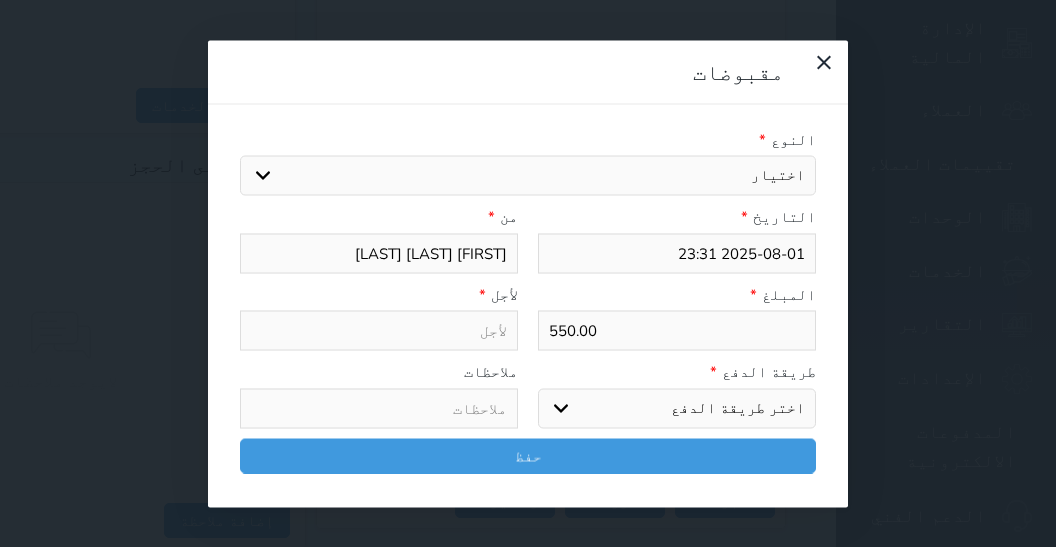 click on "اختيار   مقبوضات عامة قيمة إيجار فواتير تامين عربون لا ينطبق آخر مغسلة واي فاي - الإنترنت مواقف السيارات طعام الأغذية والمشروبات مشروبات المشروبات الباردة المشروبات الساخنة الإفطار غداء عشاء مخبز و كعك حمام سباحة الصالة الرياضية سبا و خدمات الجمال اختيار وإسقاط (خدمات النقل) ميني بار كابل - تلفزيون سرير إضافي تصفيف الشعر التسوق خدمات الجولات السياحية المنظمة خدمات الدليل السياحي" at bounding box center [528, 176] 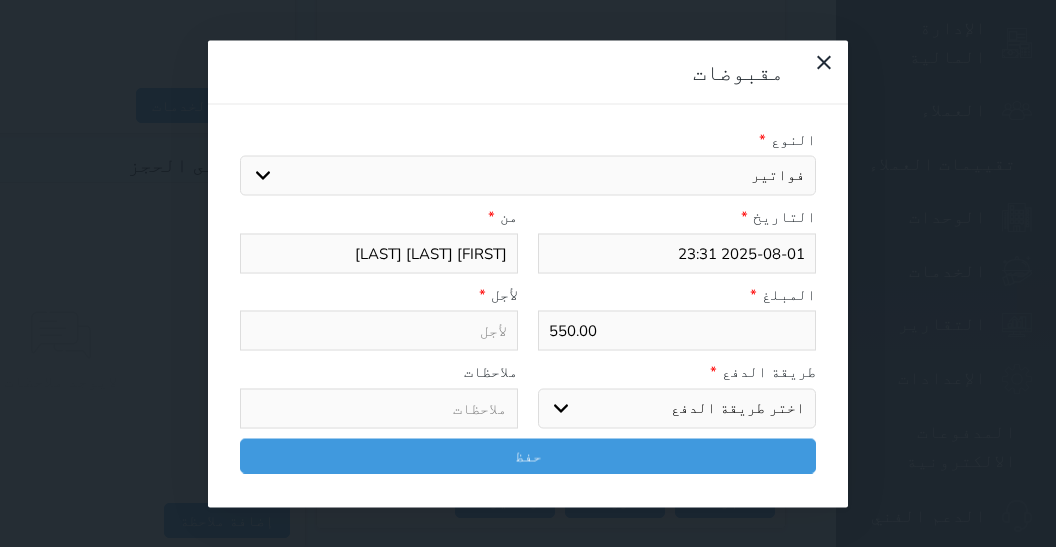 click on "فواتير" at bounding box center [0, 0] 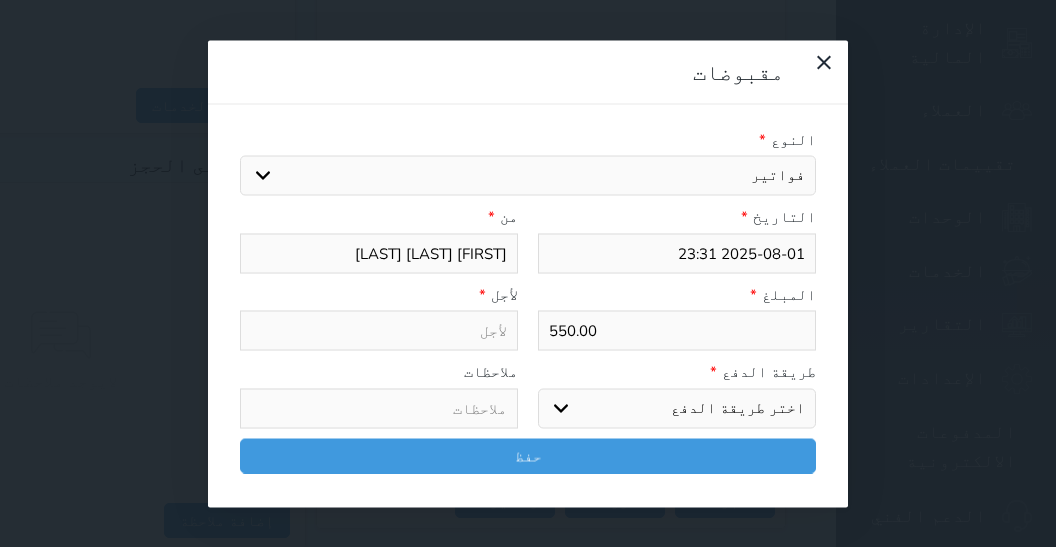 select 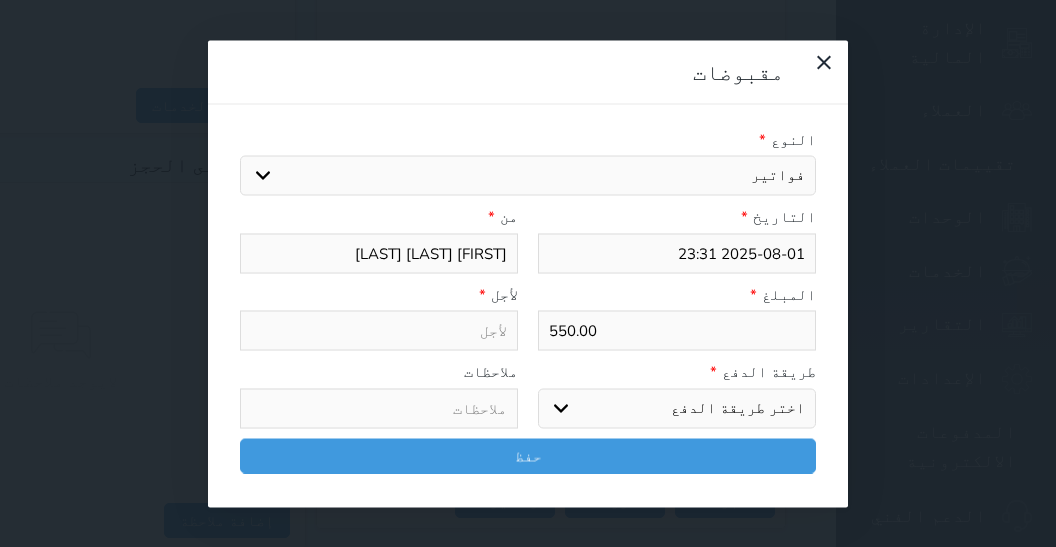 type on "فواتير - الوحدة - 305" 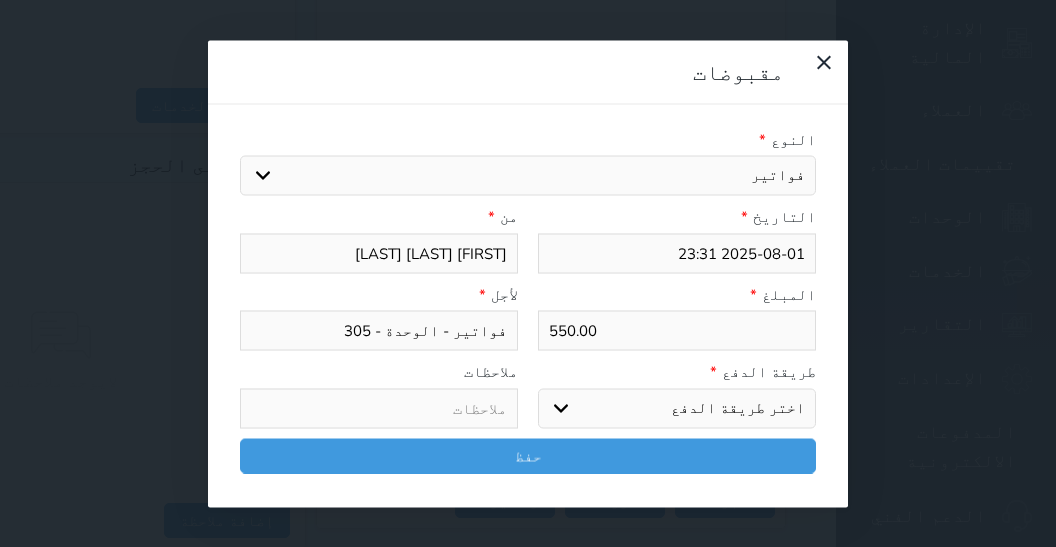 click on "اختر طريقة الدفع   دفع نقدى   تحويل بنكى   مدى   بطاقة ائتمان   آجل" at bounding box center (677, 408) 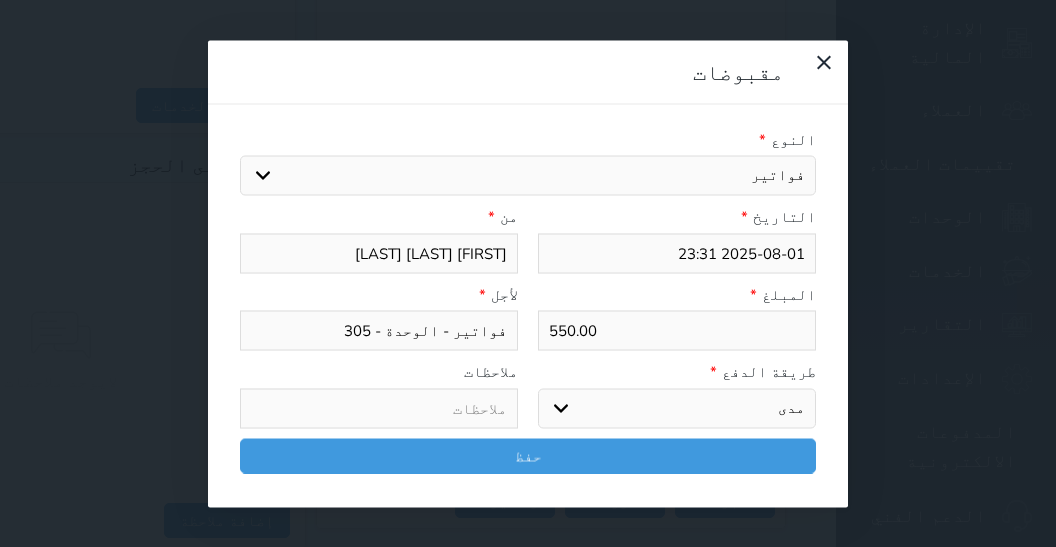 click on "مدى" at bounding box center (0, 0) 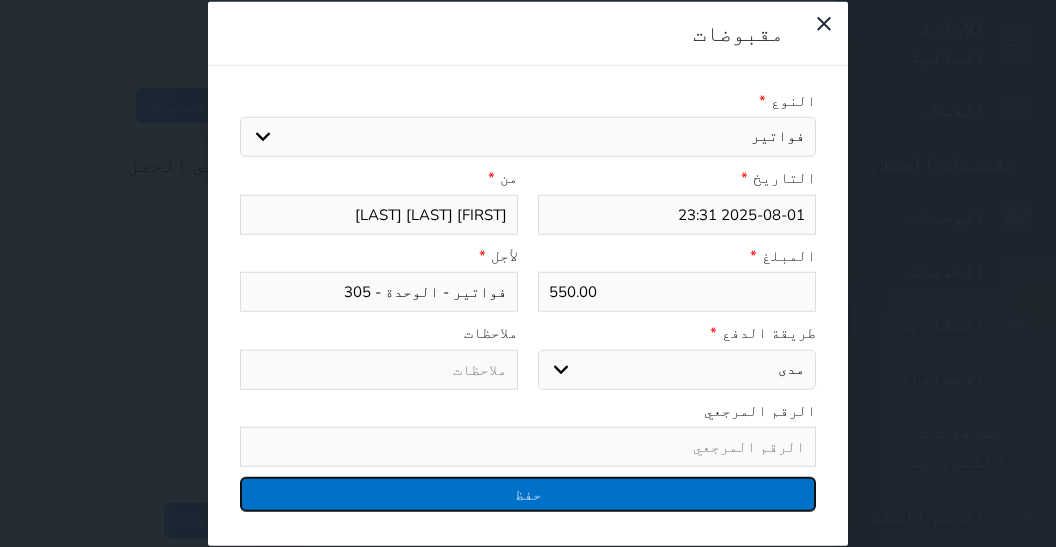 click on "حفظ" at bounding box center [528, 494] 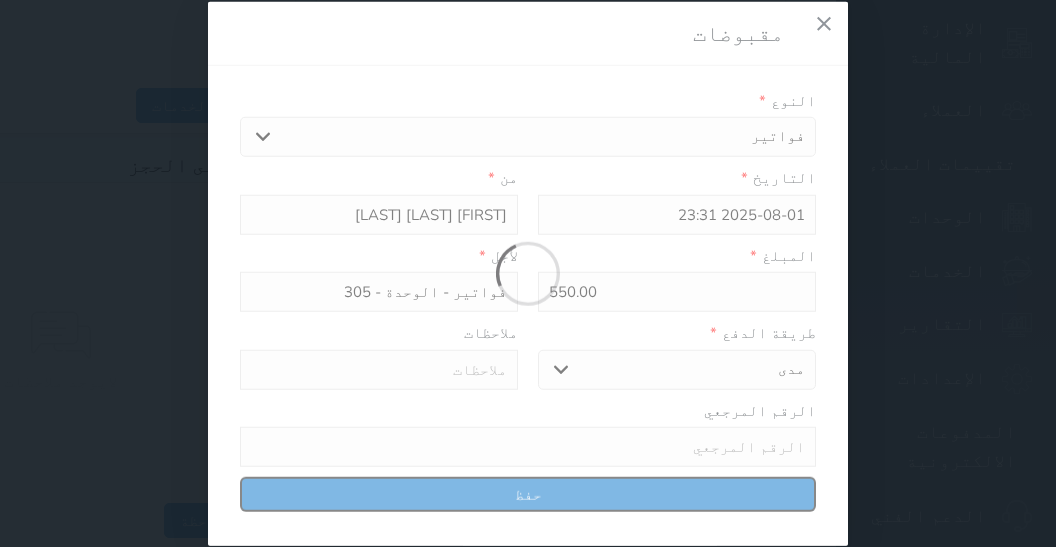 select 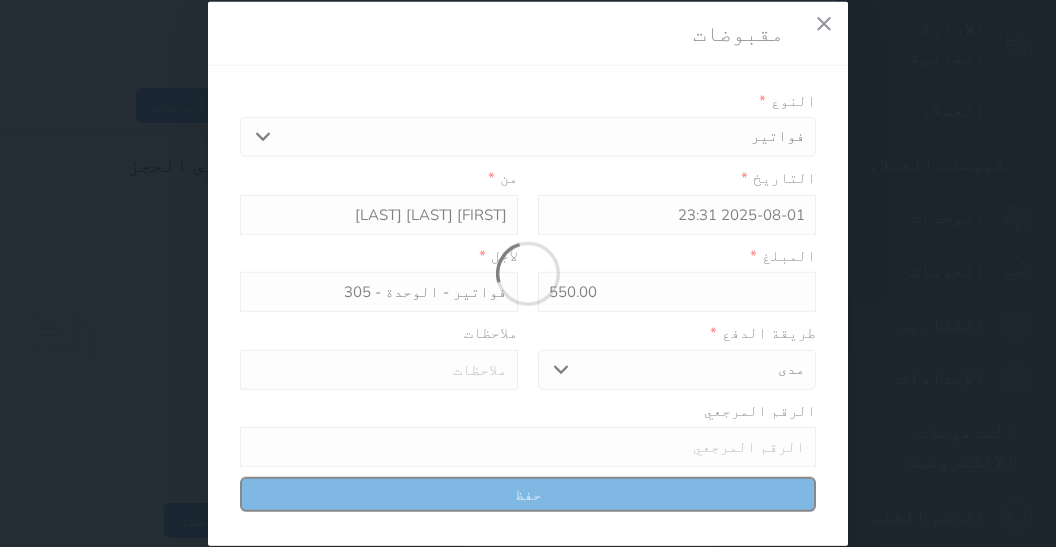 type 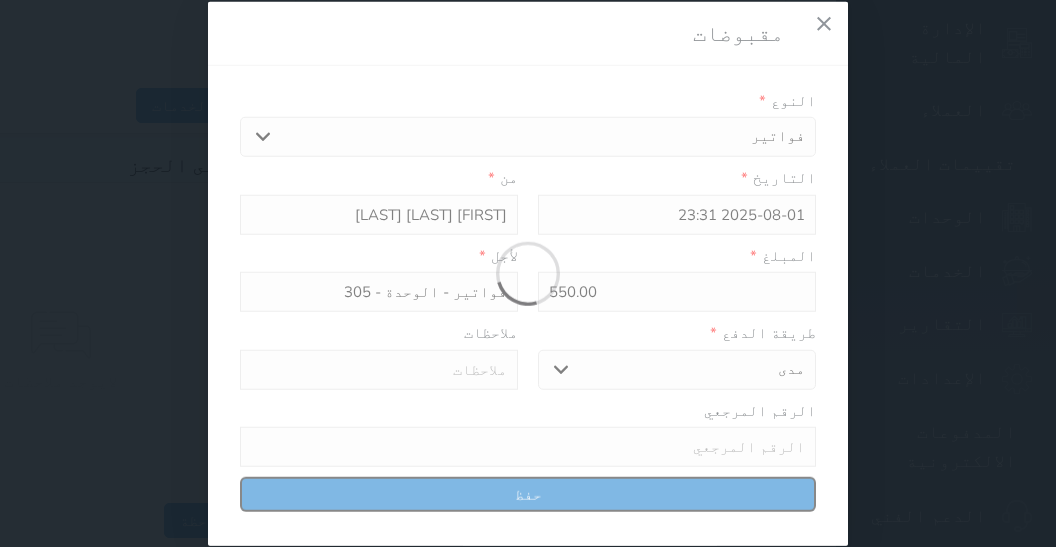 type on "0" 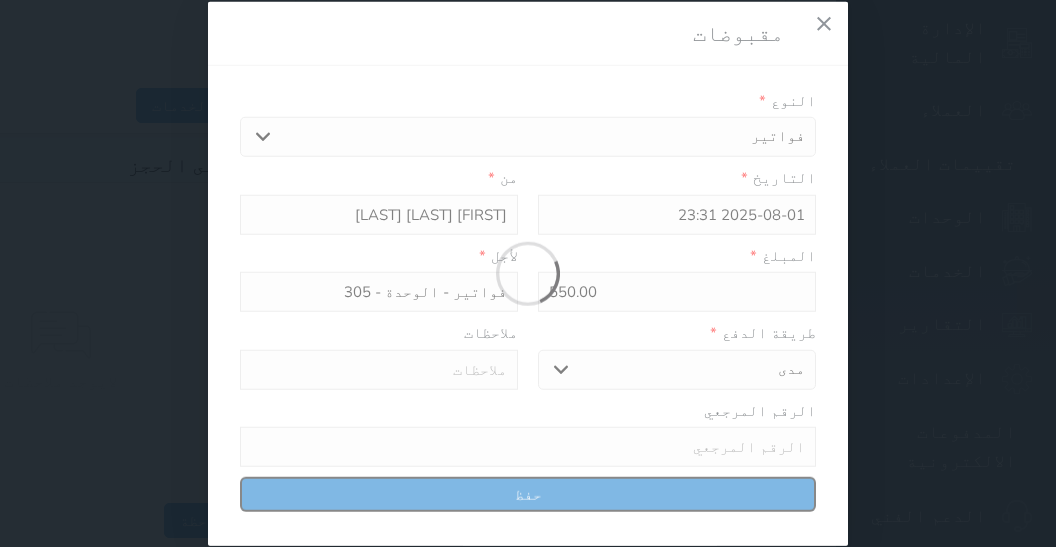 select 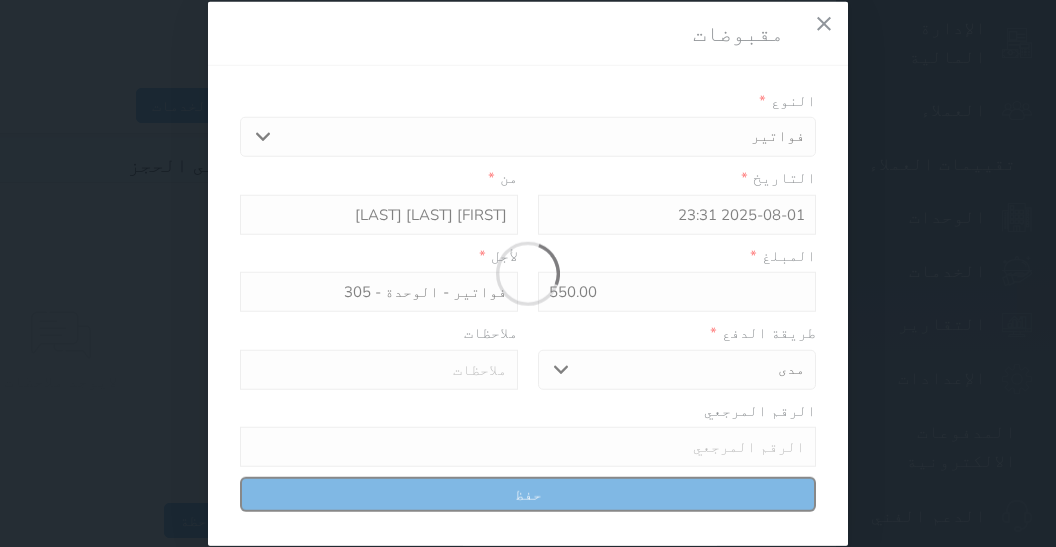 type on "0" 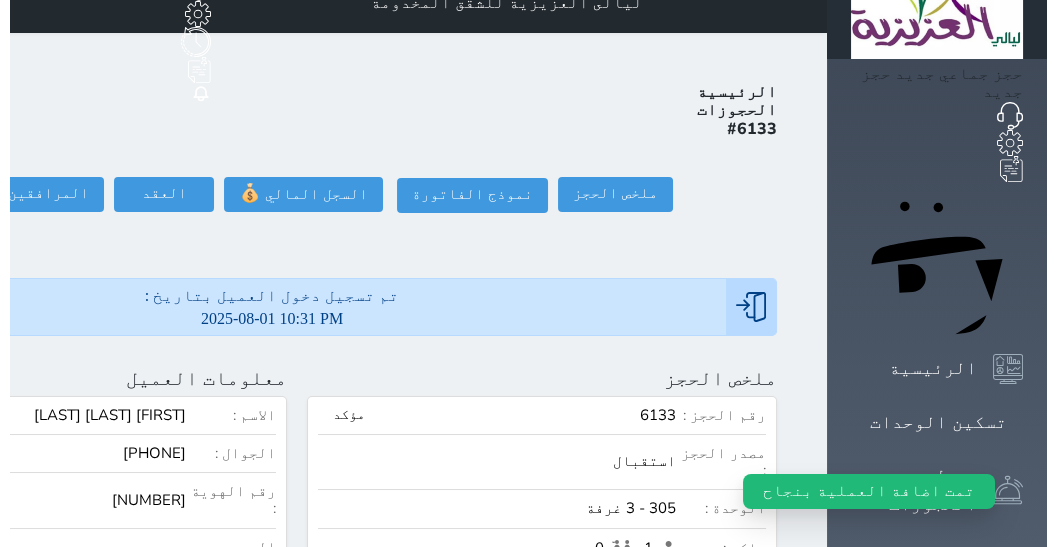 scroll, scrollTop: 0, scrollLeft: 0, axis: both 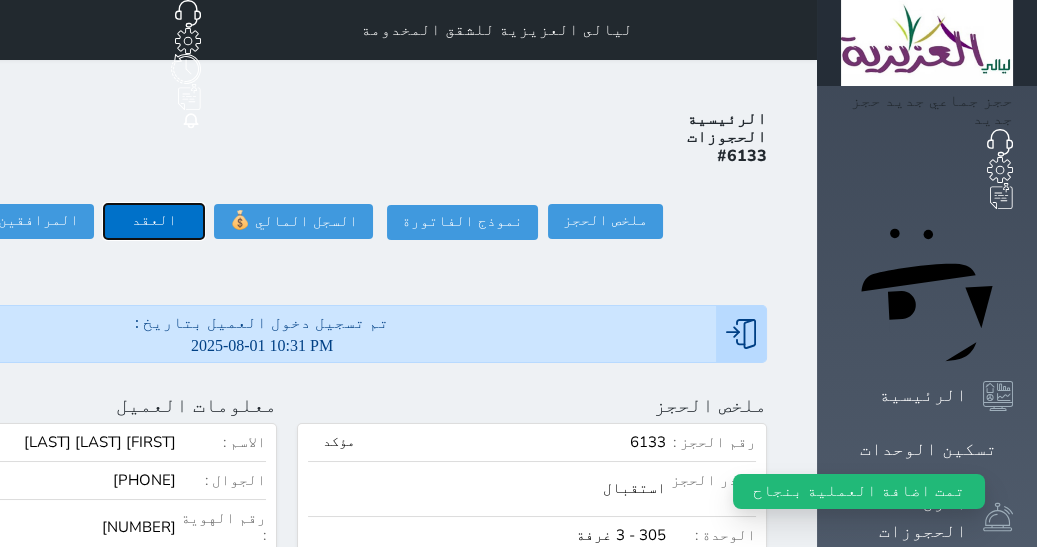 click on "العقد" at bounding box center (154, 221) 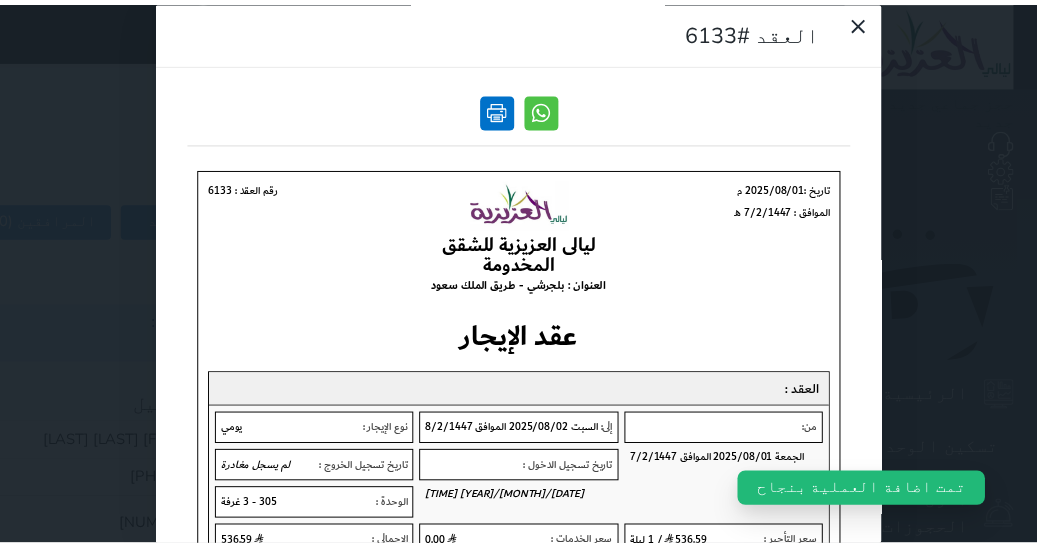 scroll, scrollTop: 0, scrollLeft: 0, axis: both 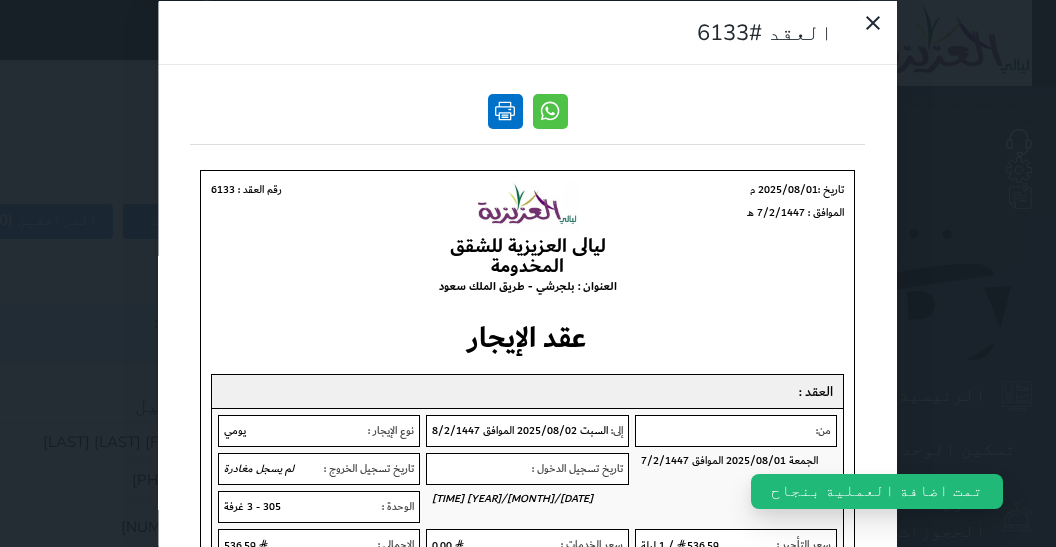 click at bounding box center (505, 110) 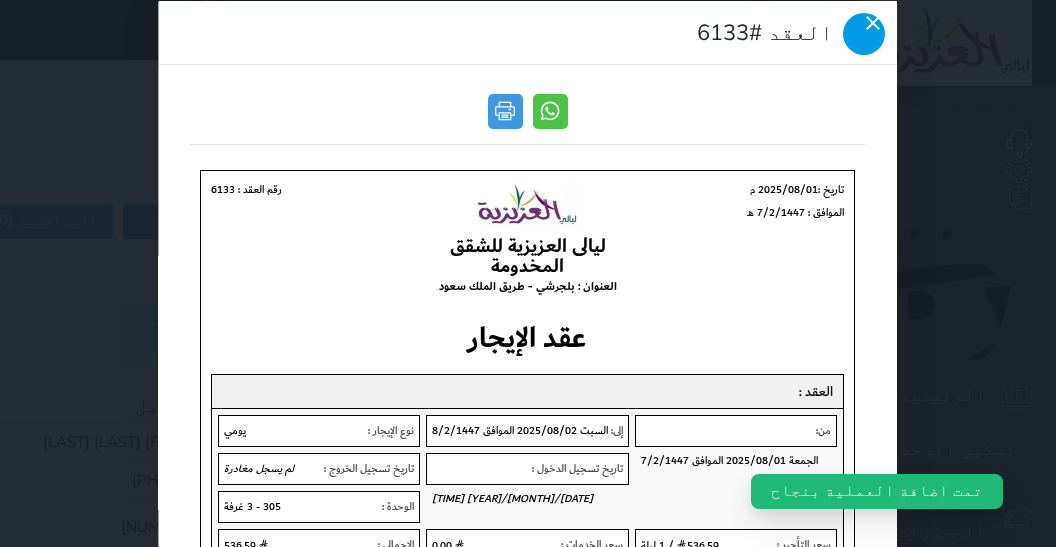 click 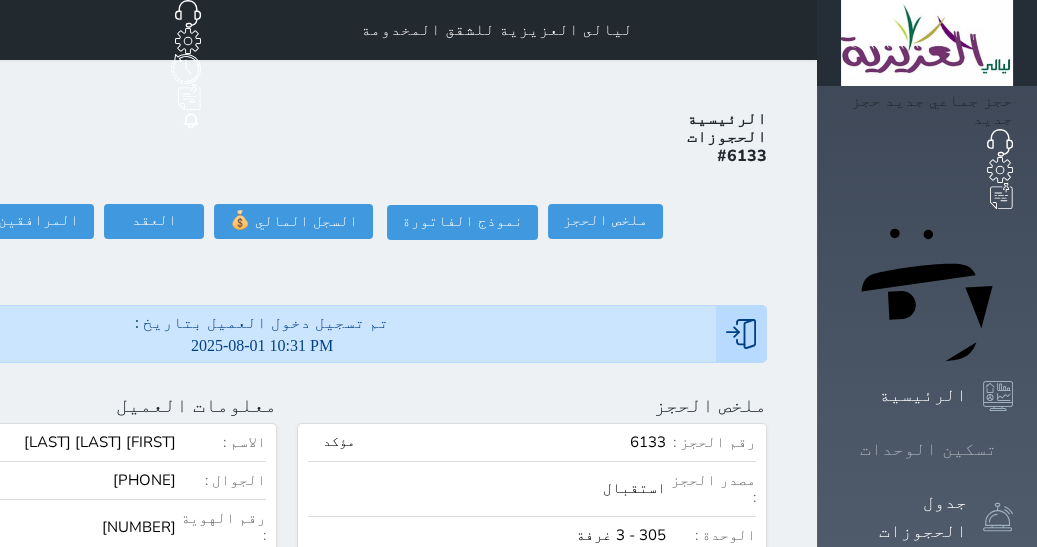 click 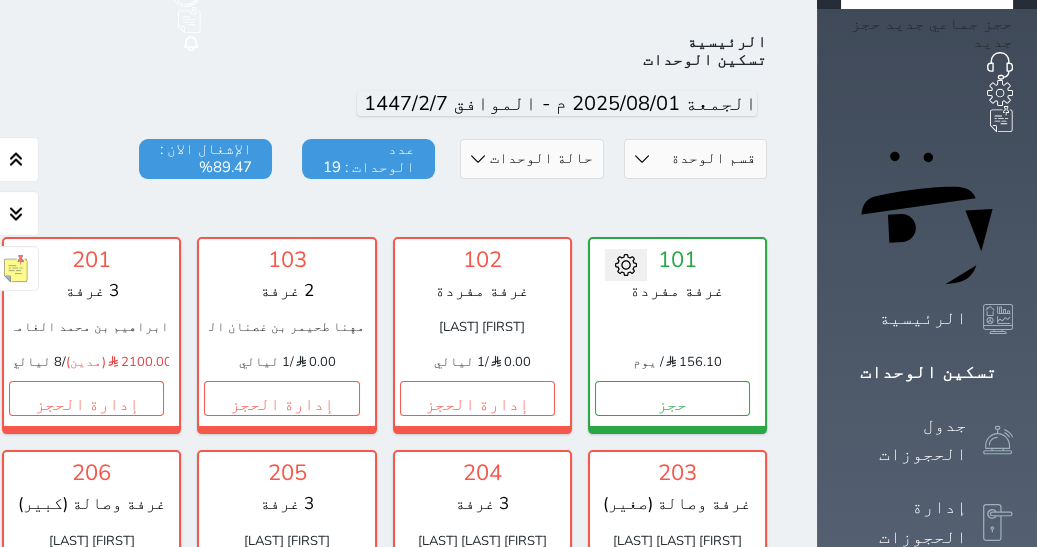 scroll, scrollTop: 77, scrollLeft: 0, axis: vertical 